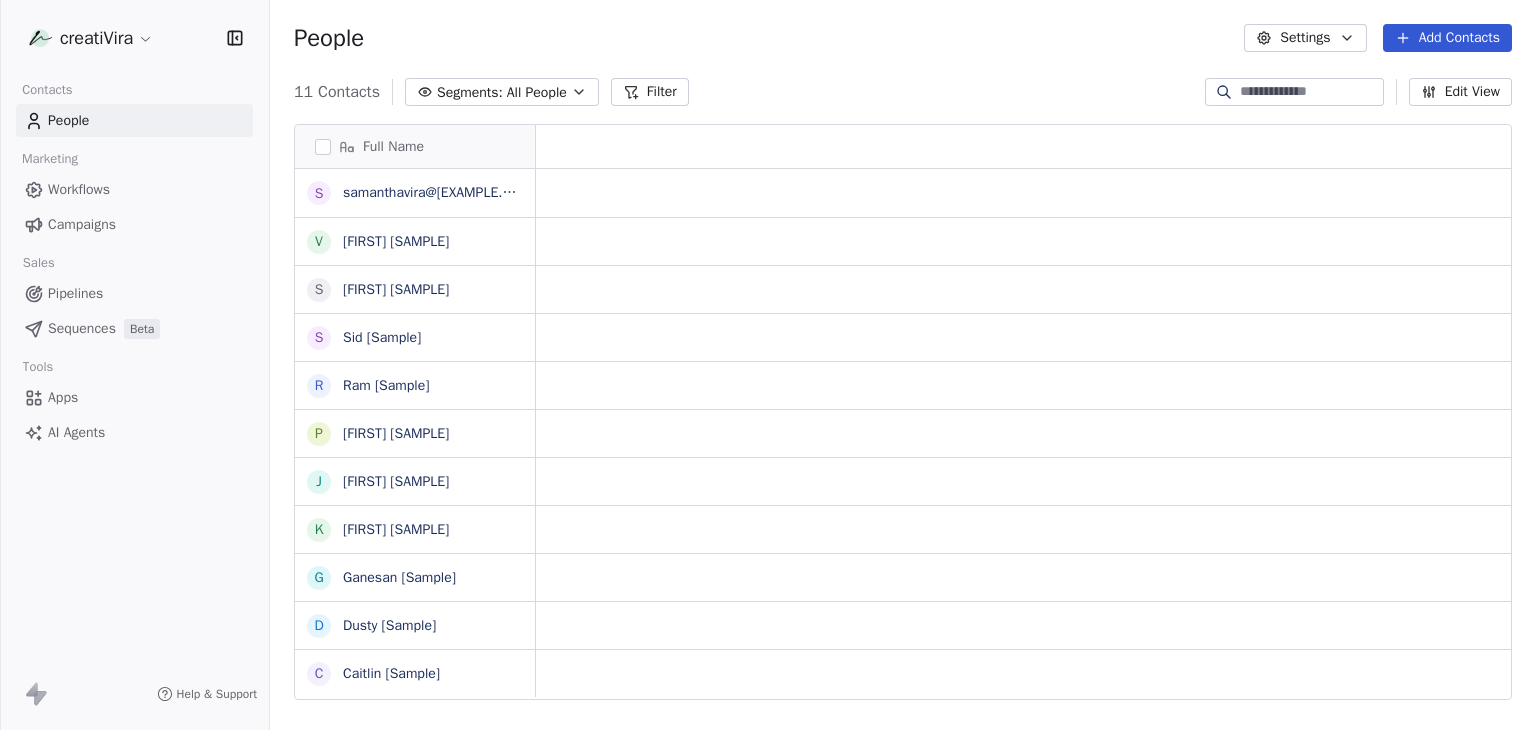 scroll, scrollTop: 0, scrollLeft: 0, axis: both 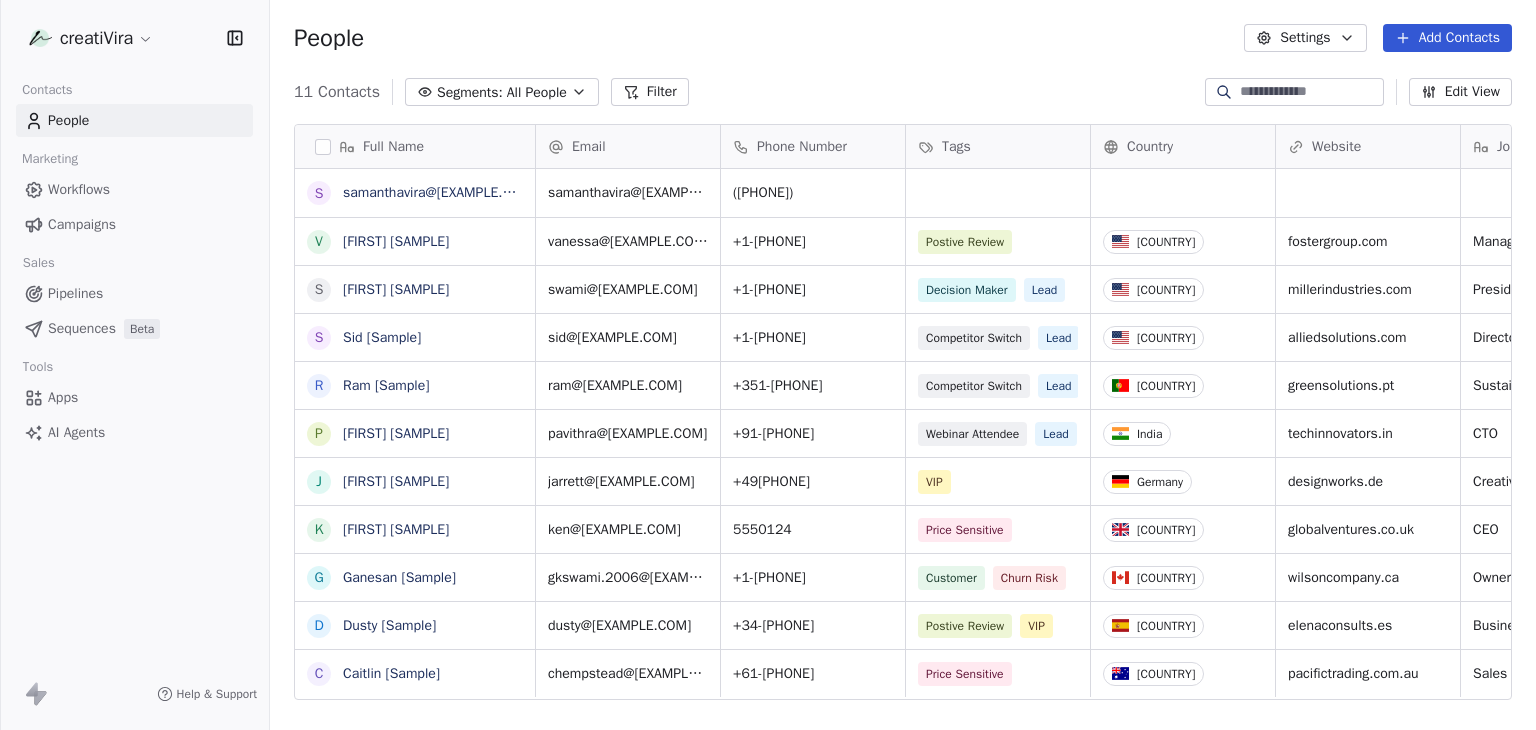 click 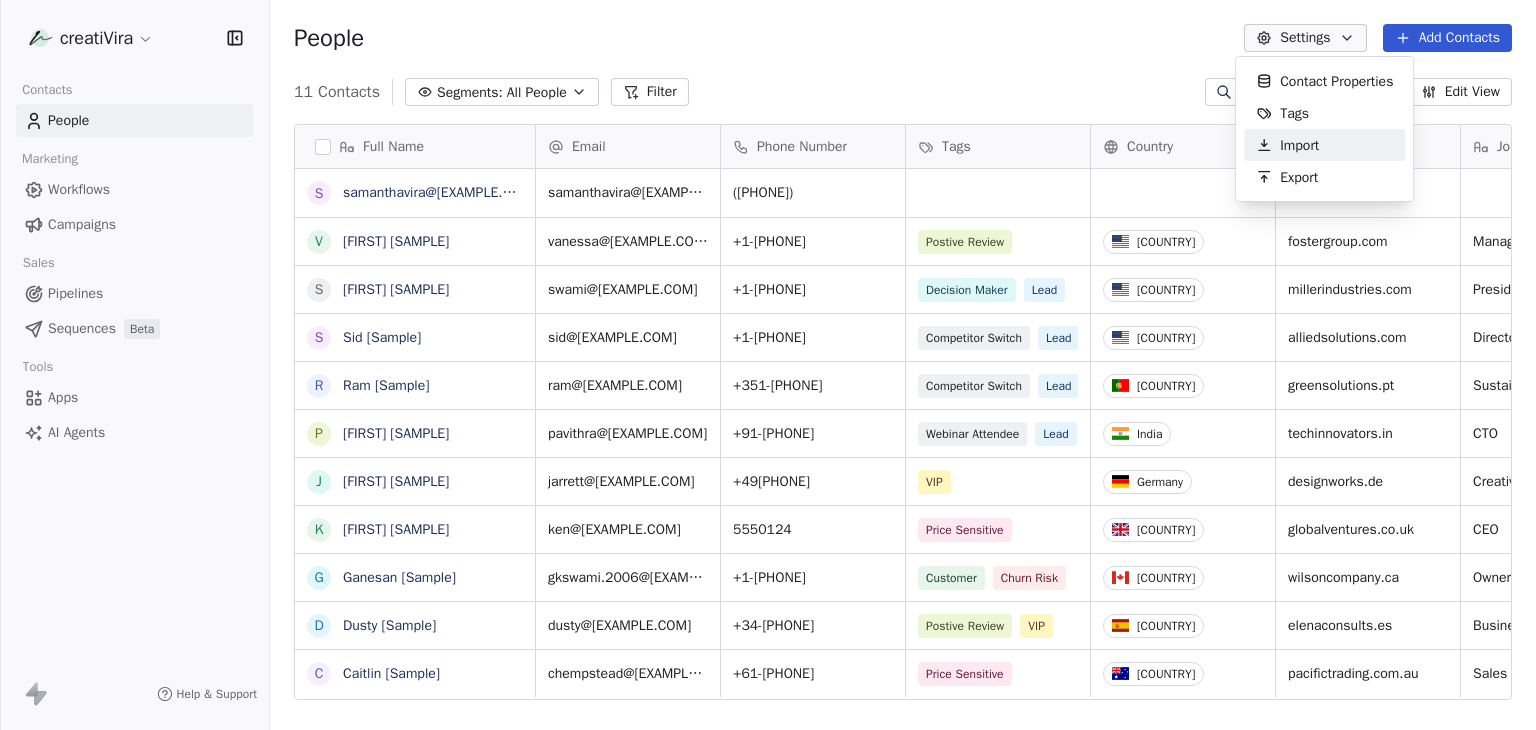 click on "Import" at bounding box center [1299, 145] 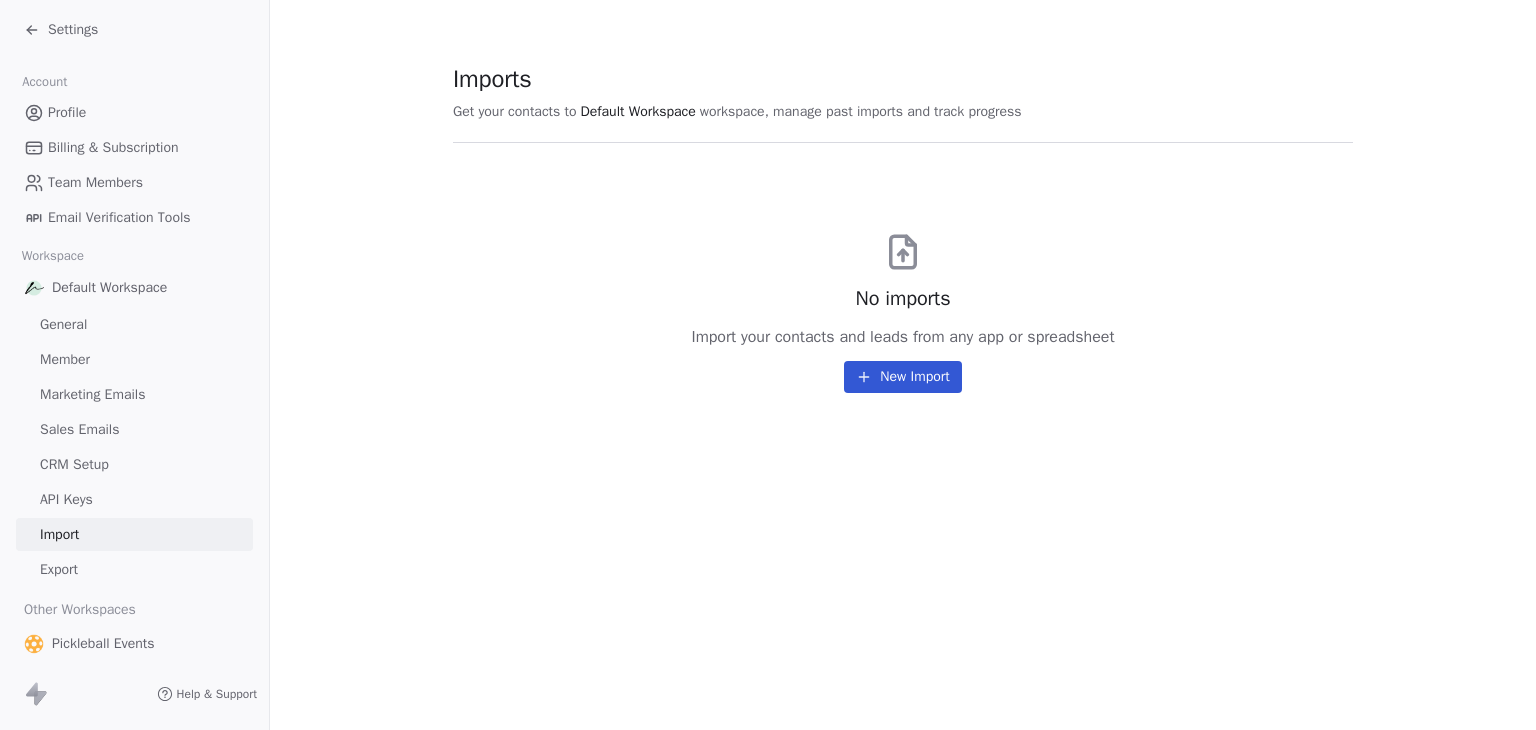 click on "Settings" at bounding box center (73, 30) 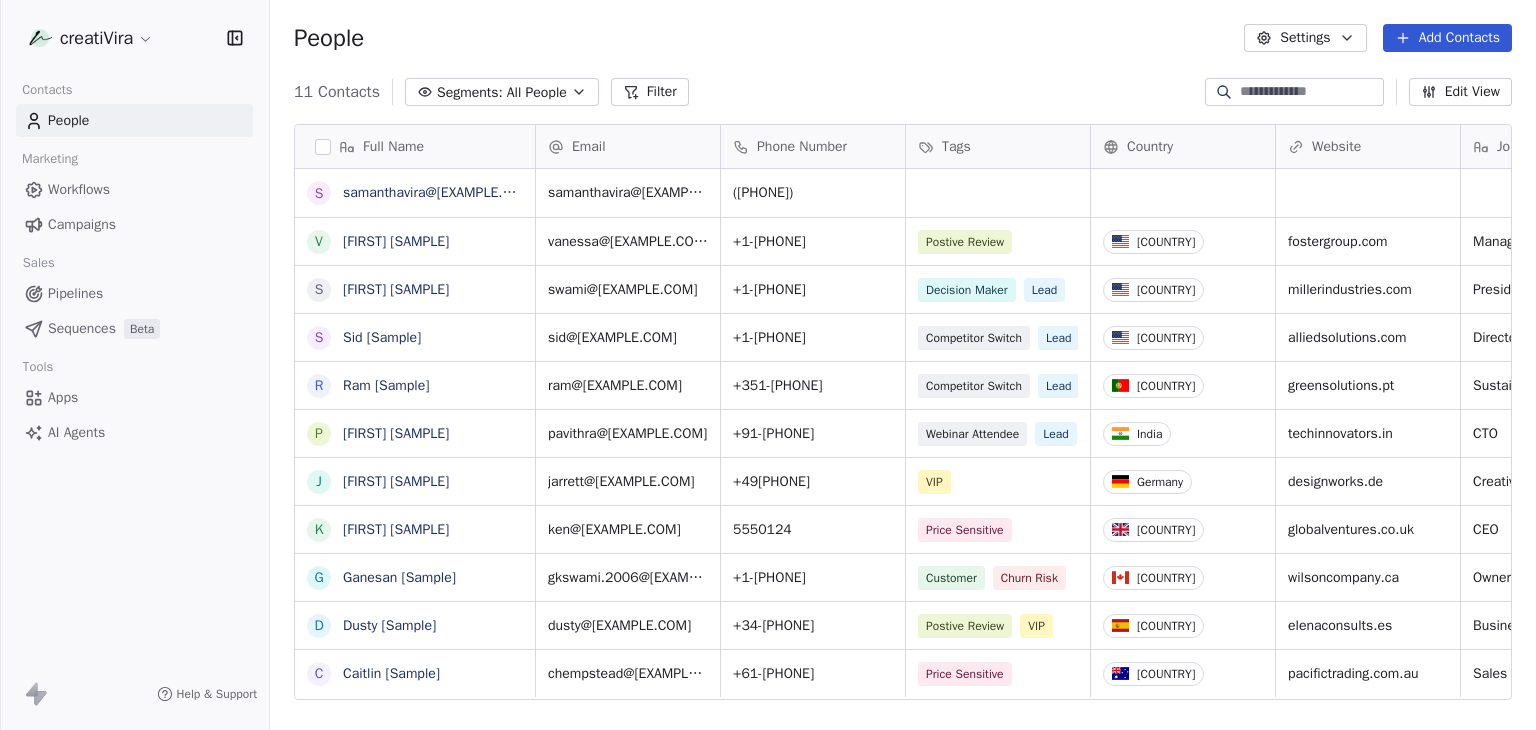 scroll, scrollTop: 16, scrollLeft: 16, axis: both 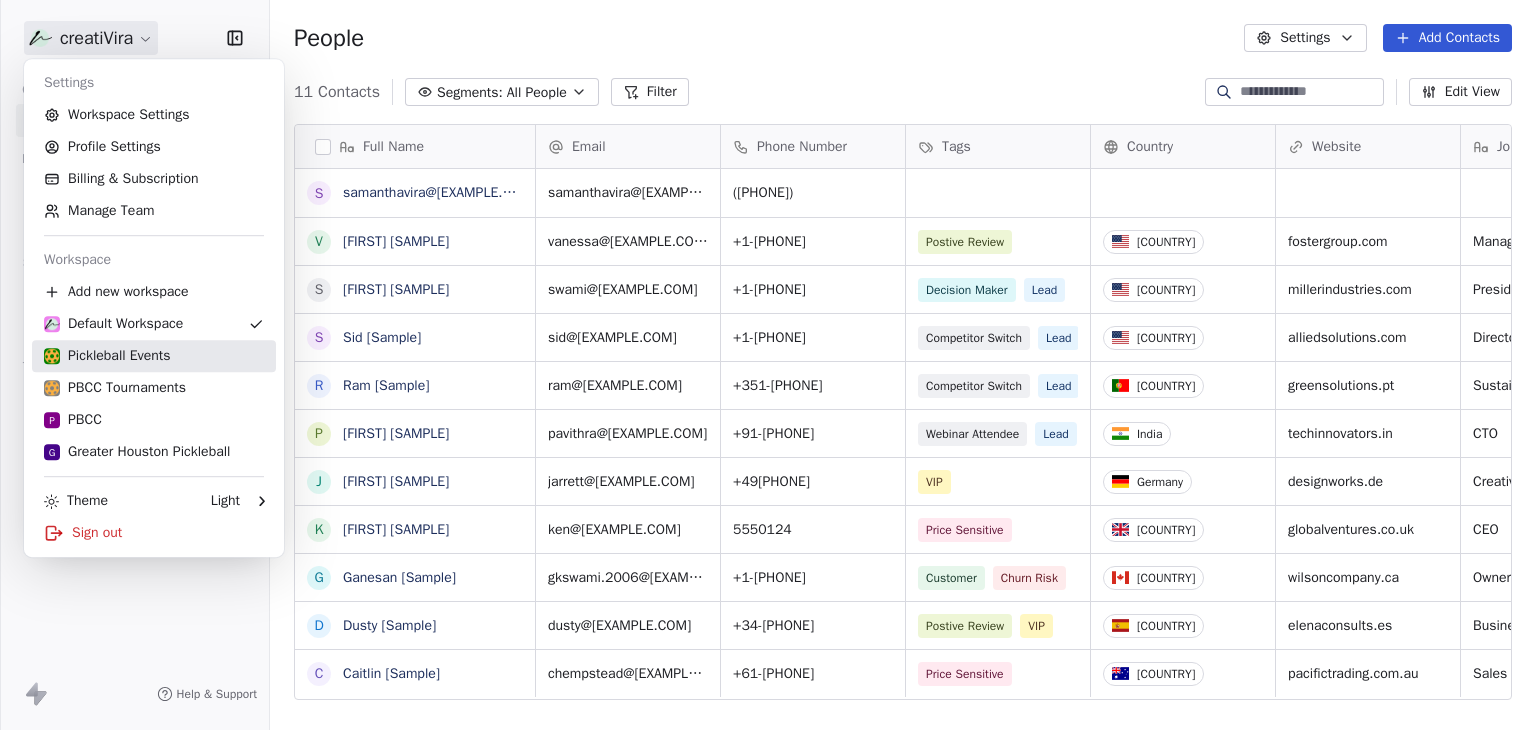 click on "Pickleball Events" at bounding box center [107, 356] 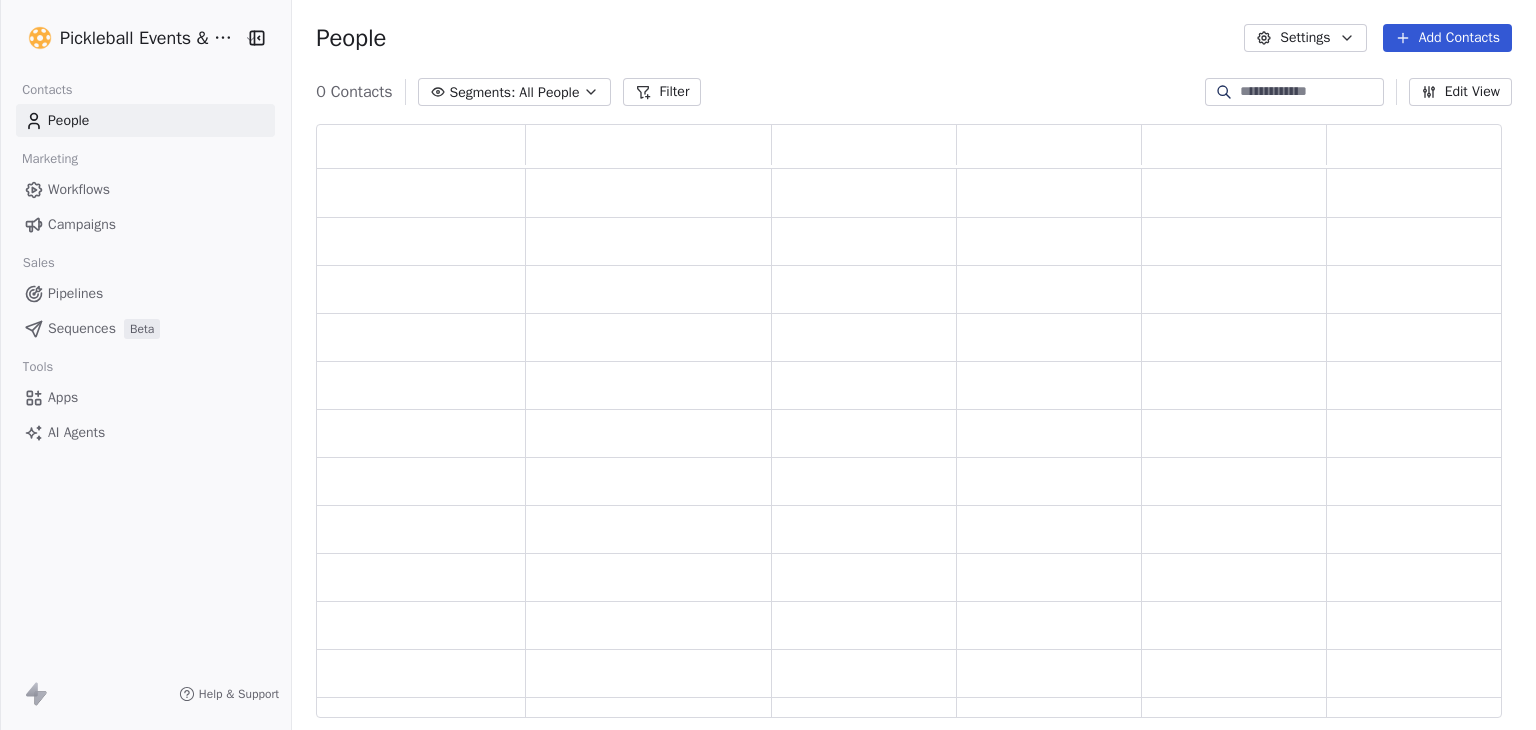 scroll, scrollTop: 16, scrollLeft: 16, axis: both 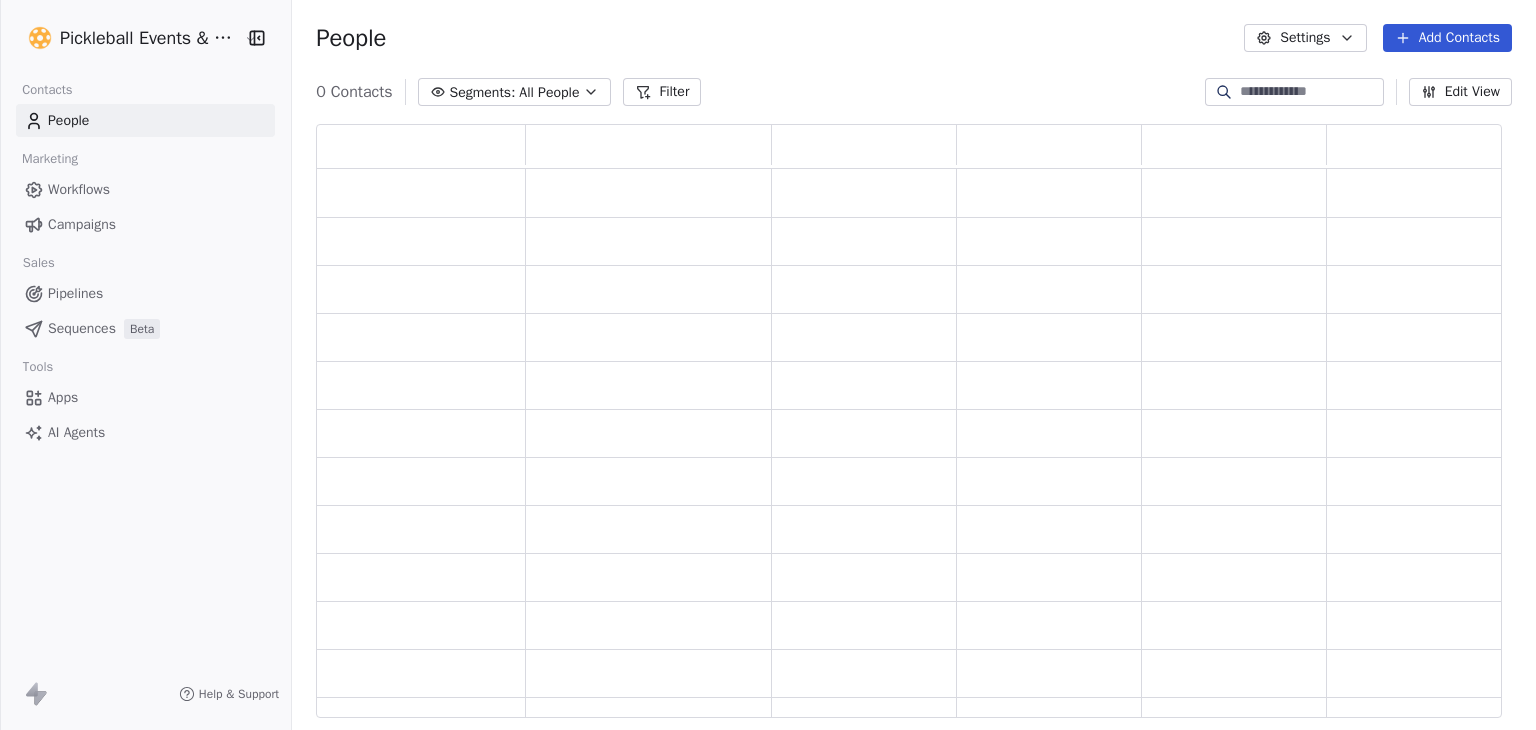 click on "Settings" at bounding box center (1305, 38) 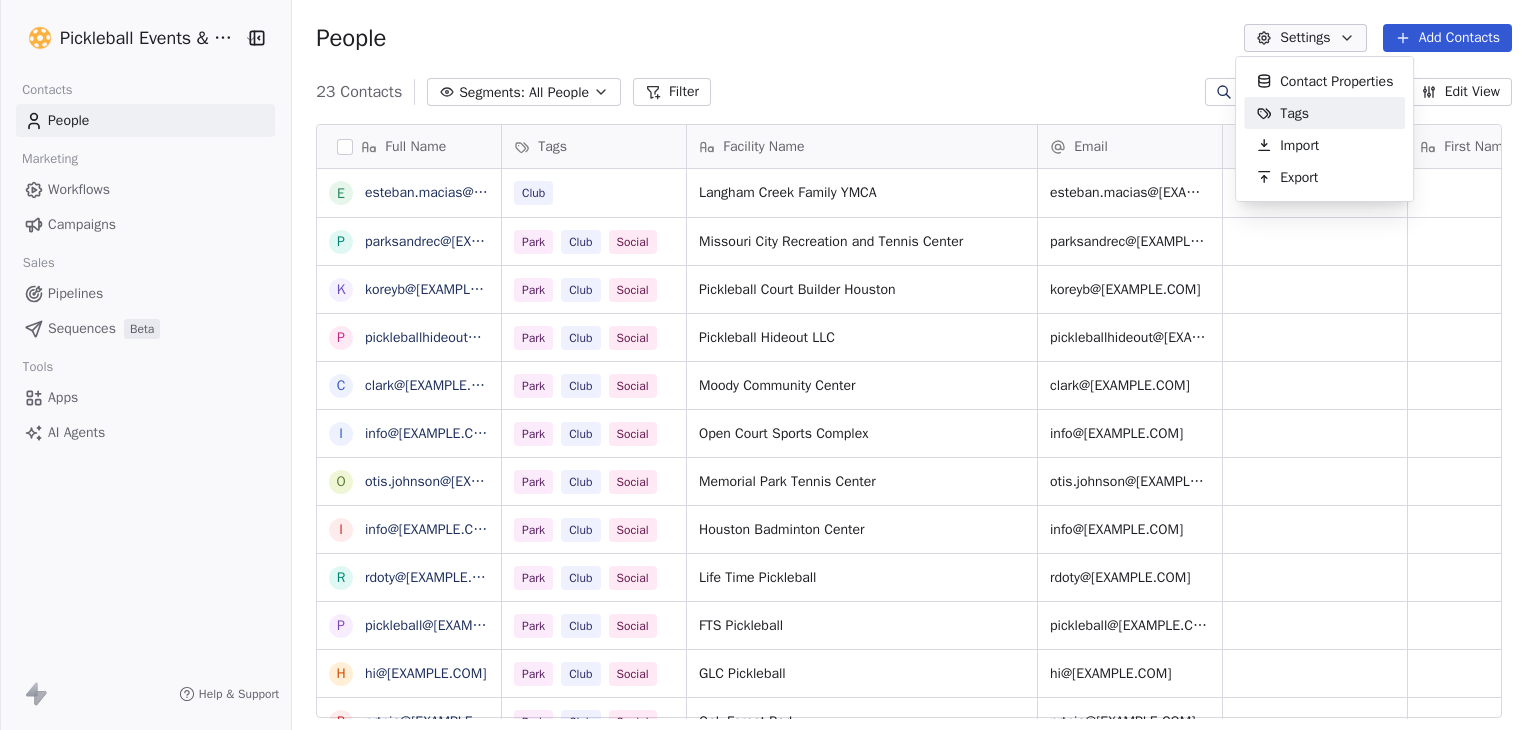 scroll, scrollTop: 16, scrollLeft: 16, axis: both 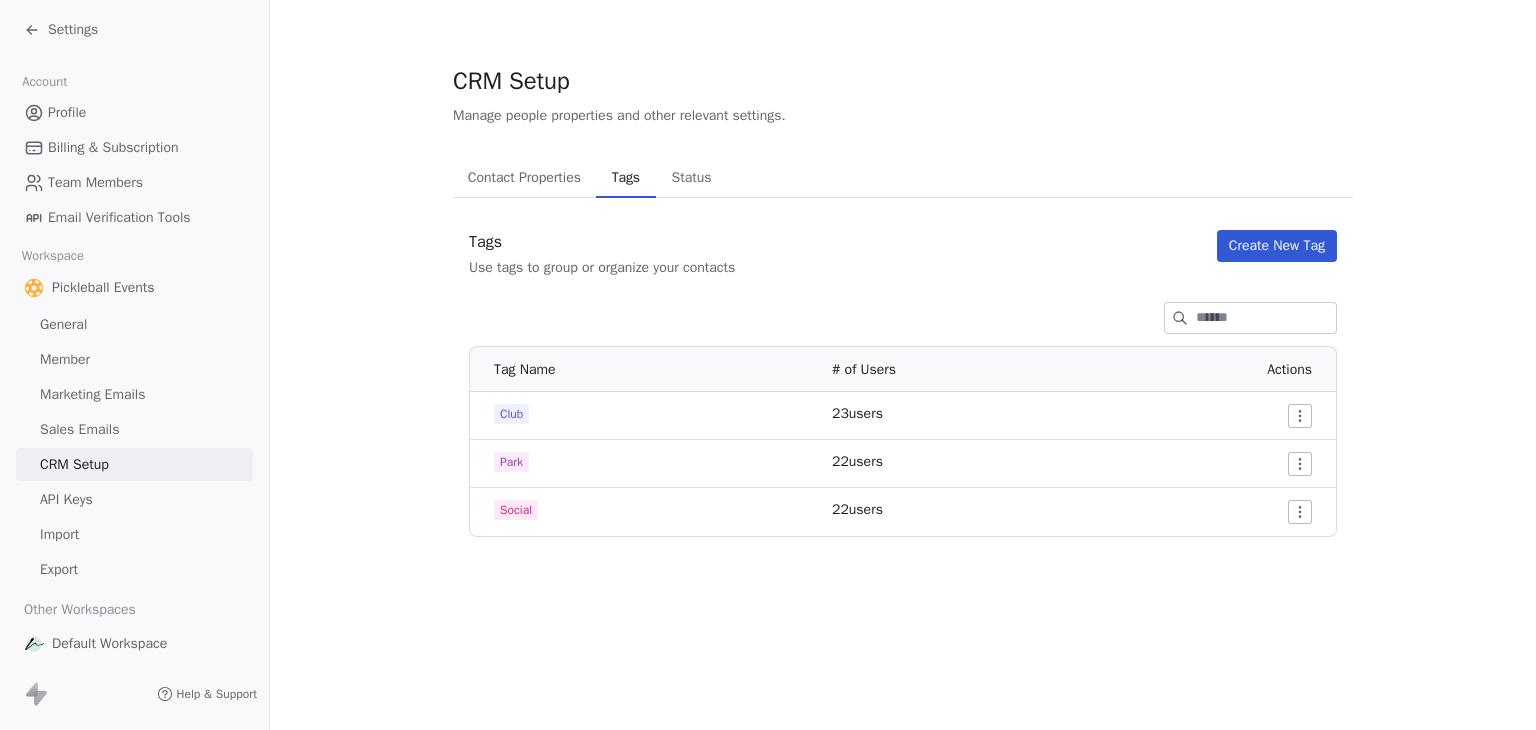 click on "Import" at bounding box center (59, 534) 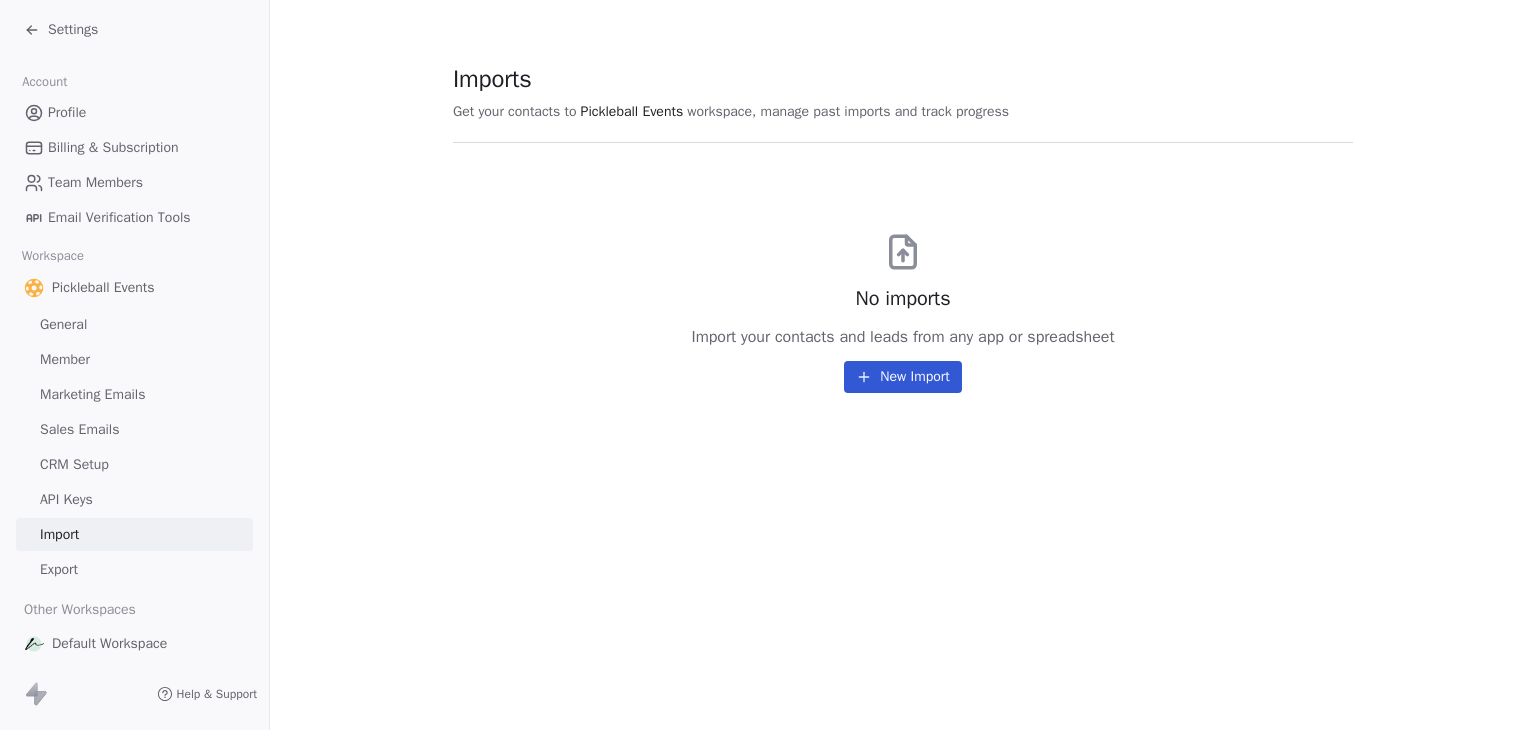 click on "Settings" at bounding box center [73, 30] 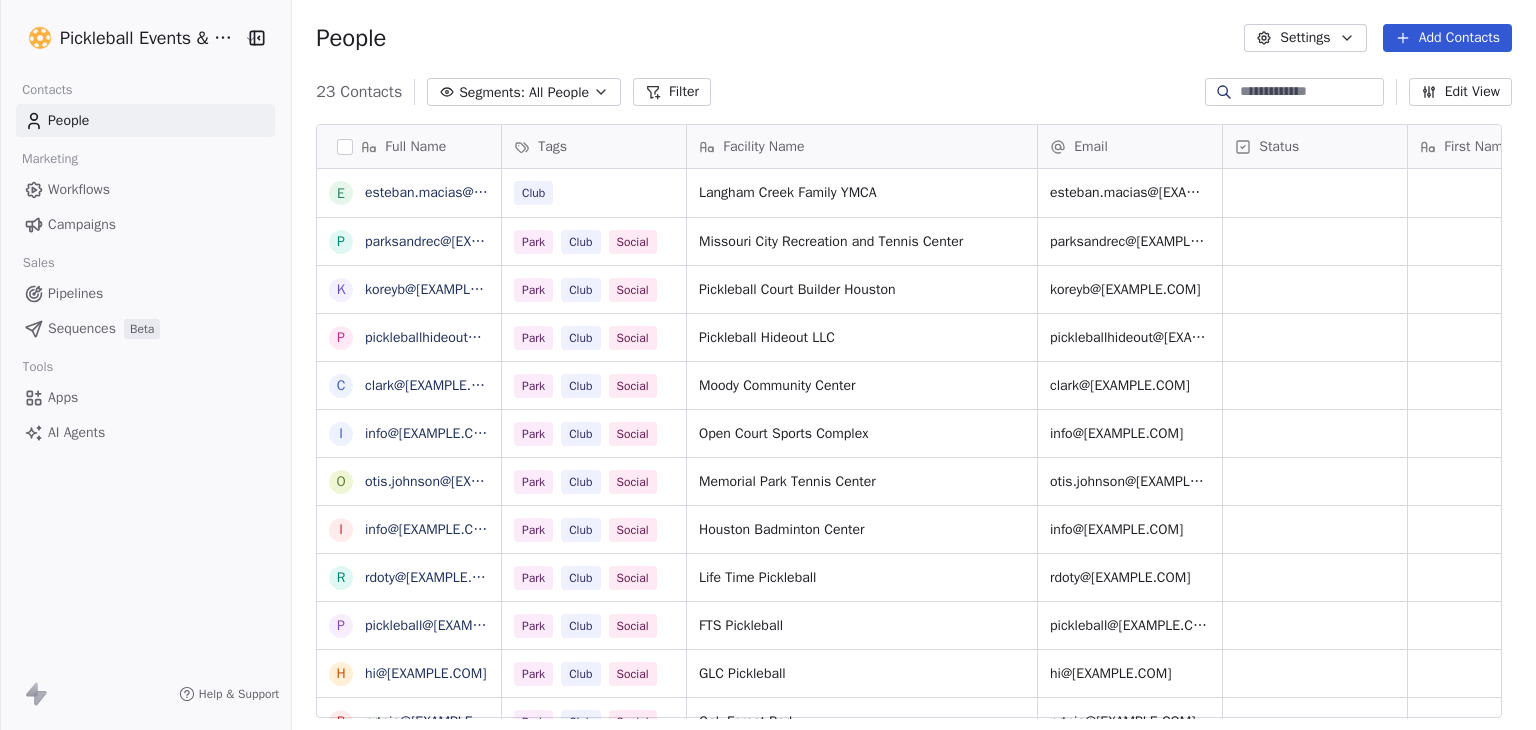 scroll, scrollTop: 16, scrollLeft: 16, axis: both 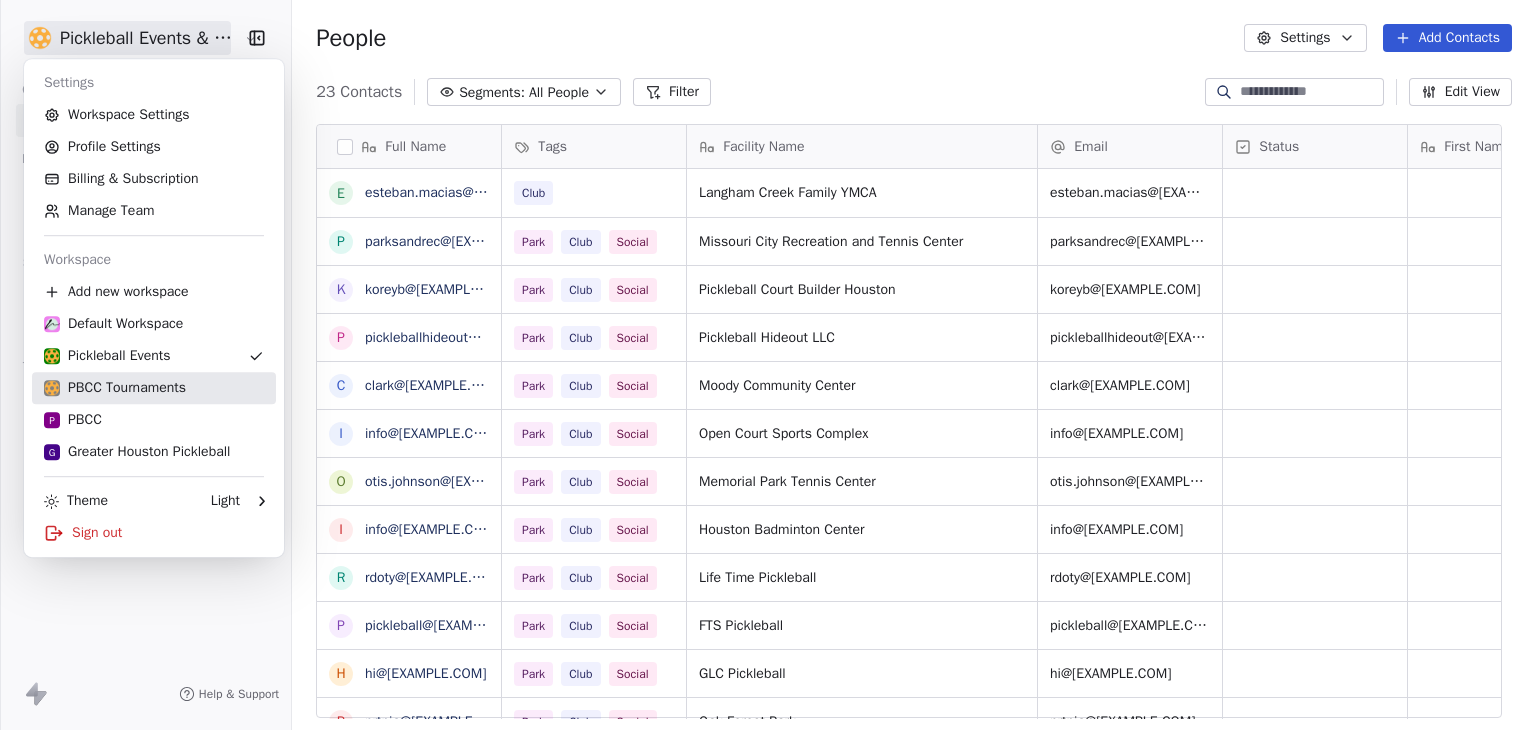 click on "PBCC Tournaments" at bounding box center [115, 388] 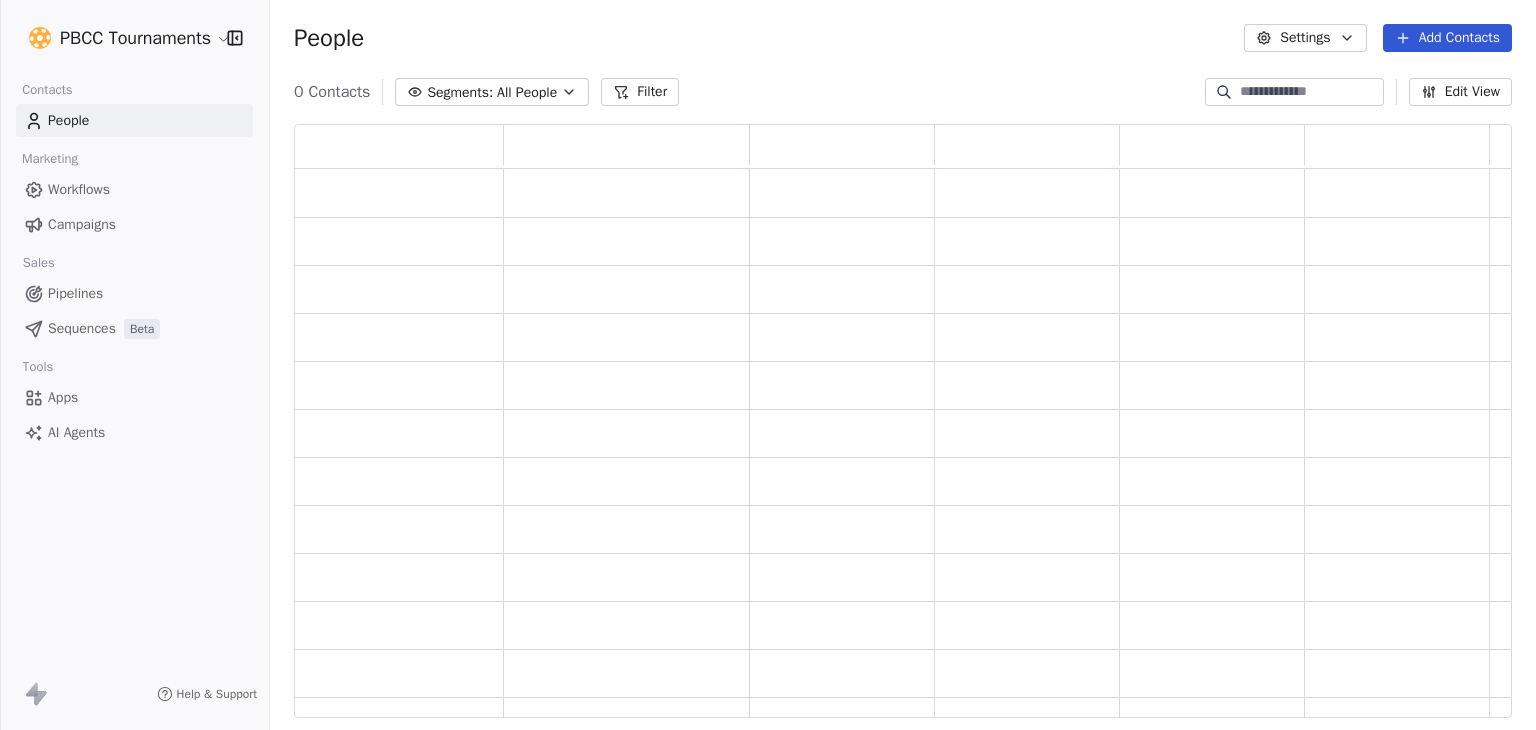 scroll, scrollTop: 16, scrollLeft: 16, axis: both 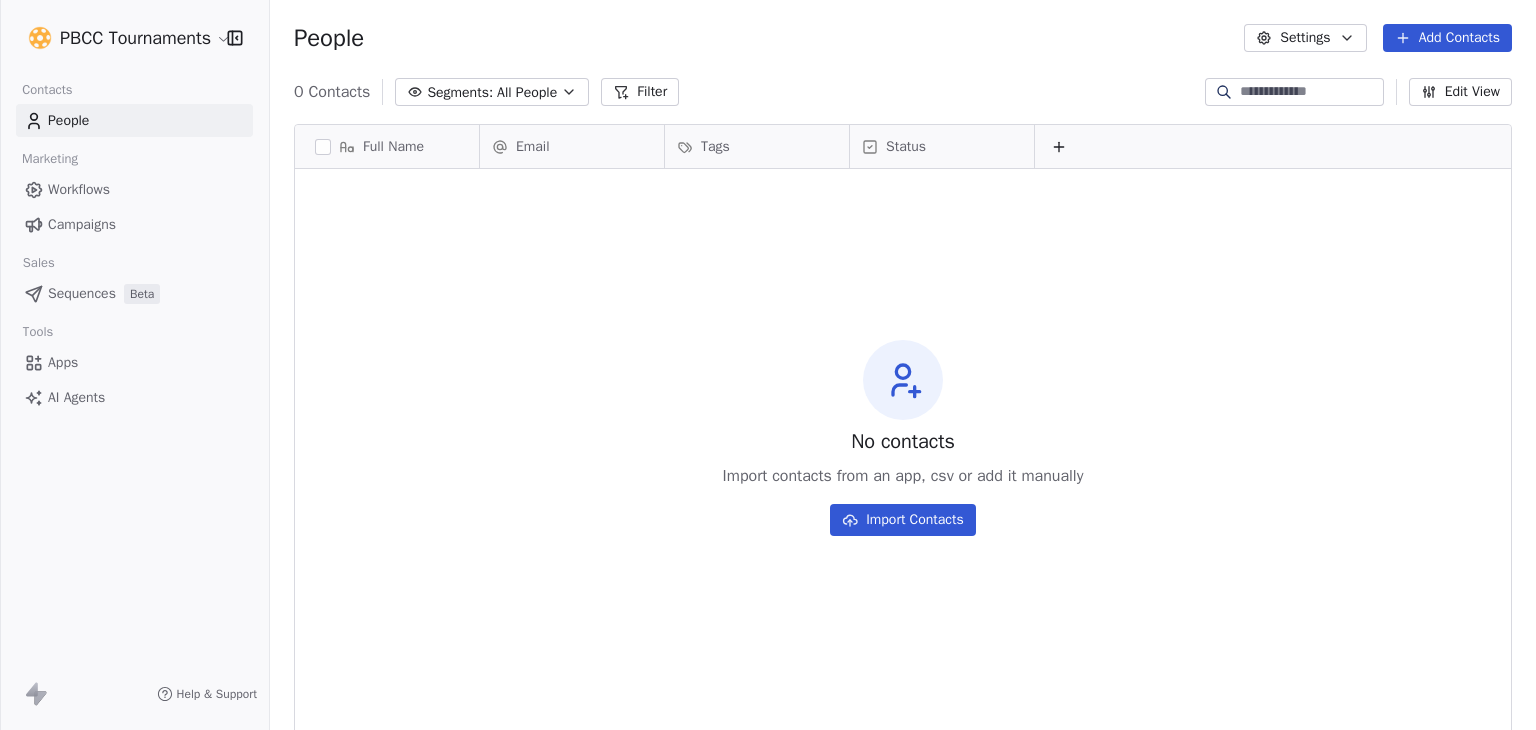 click on "Settings" at bounding box center [1305, 38] 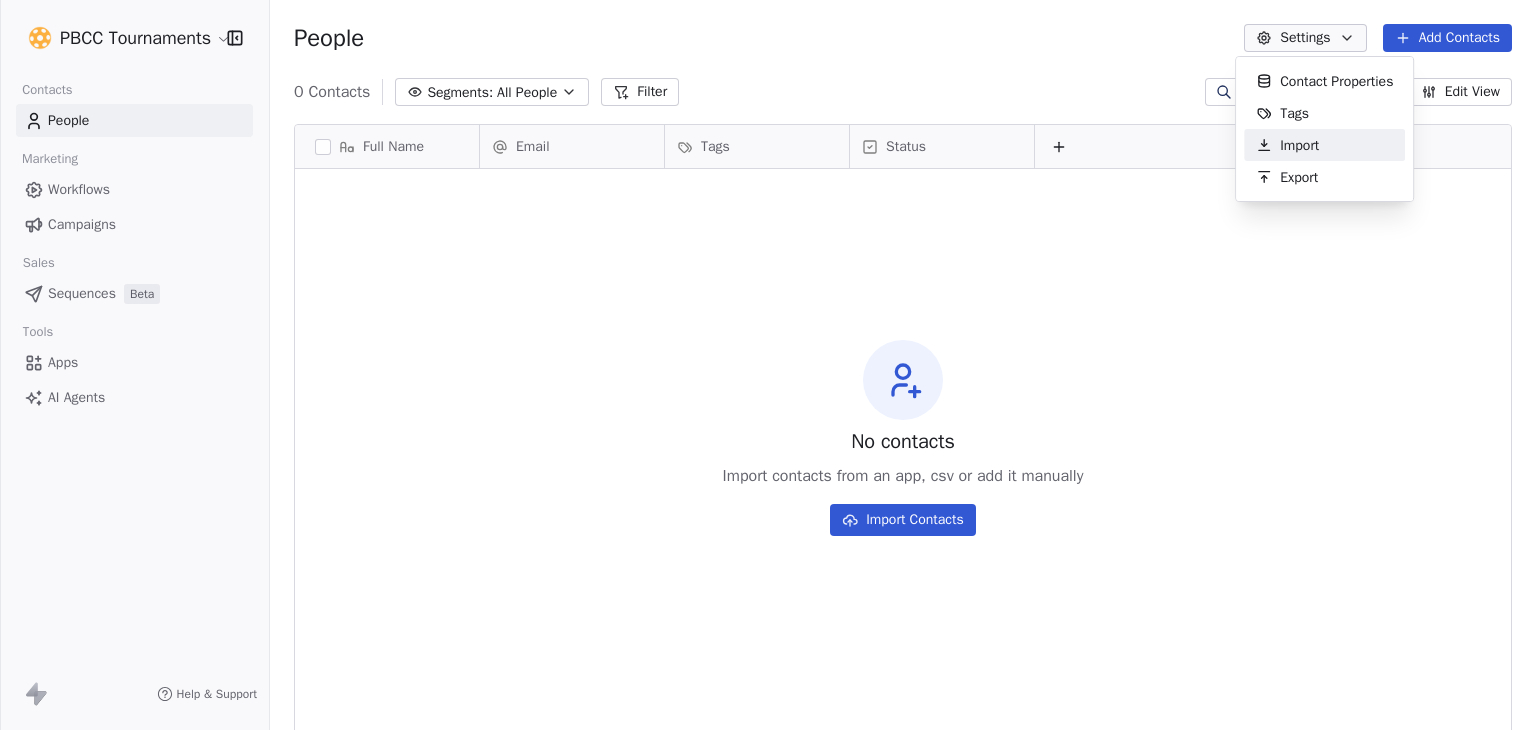 click on "Import" at bounding box center [1299, 145] 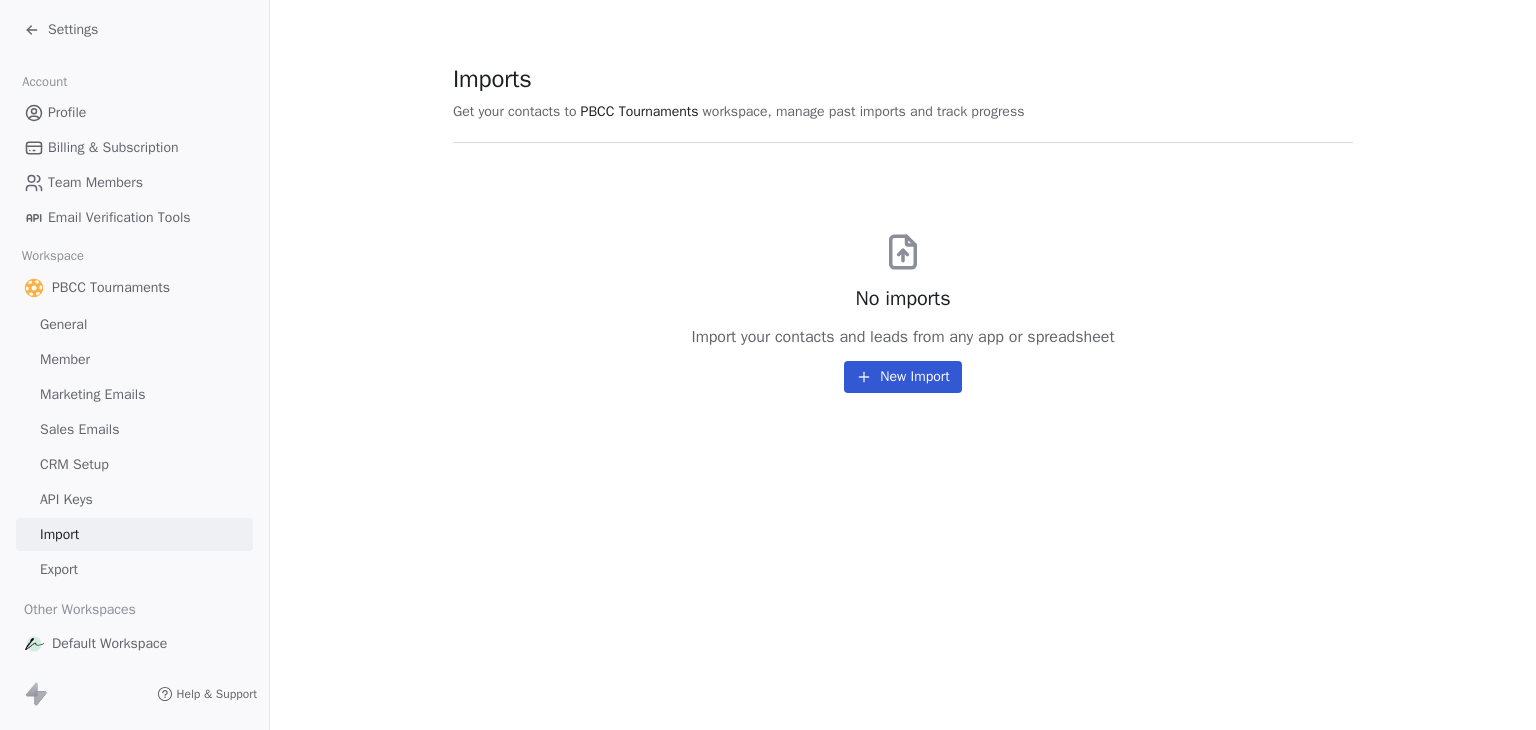 click on "Settings" at bounding box center [73, 30] 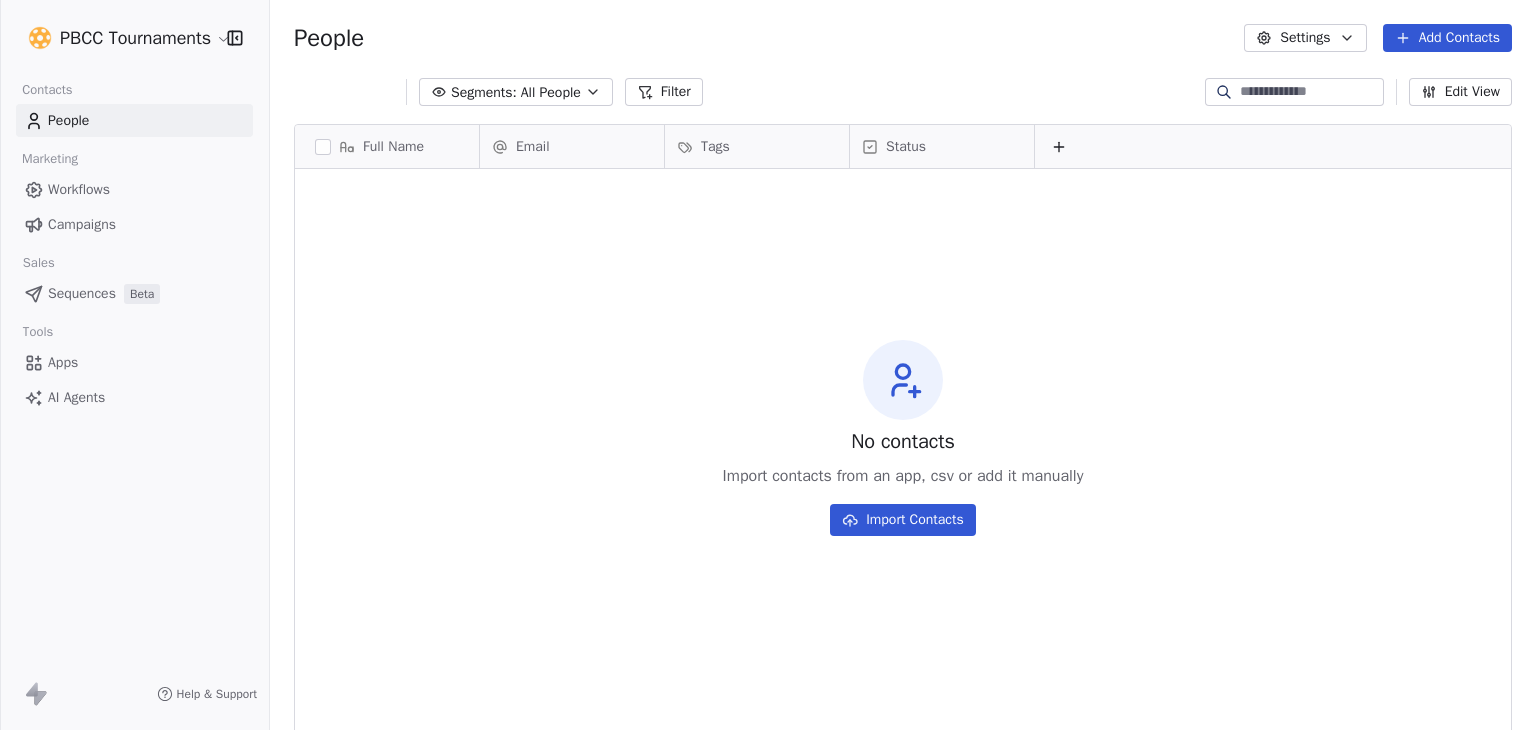 scroll, scrollTop: 16, scrollLeft: 16, axis: both 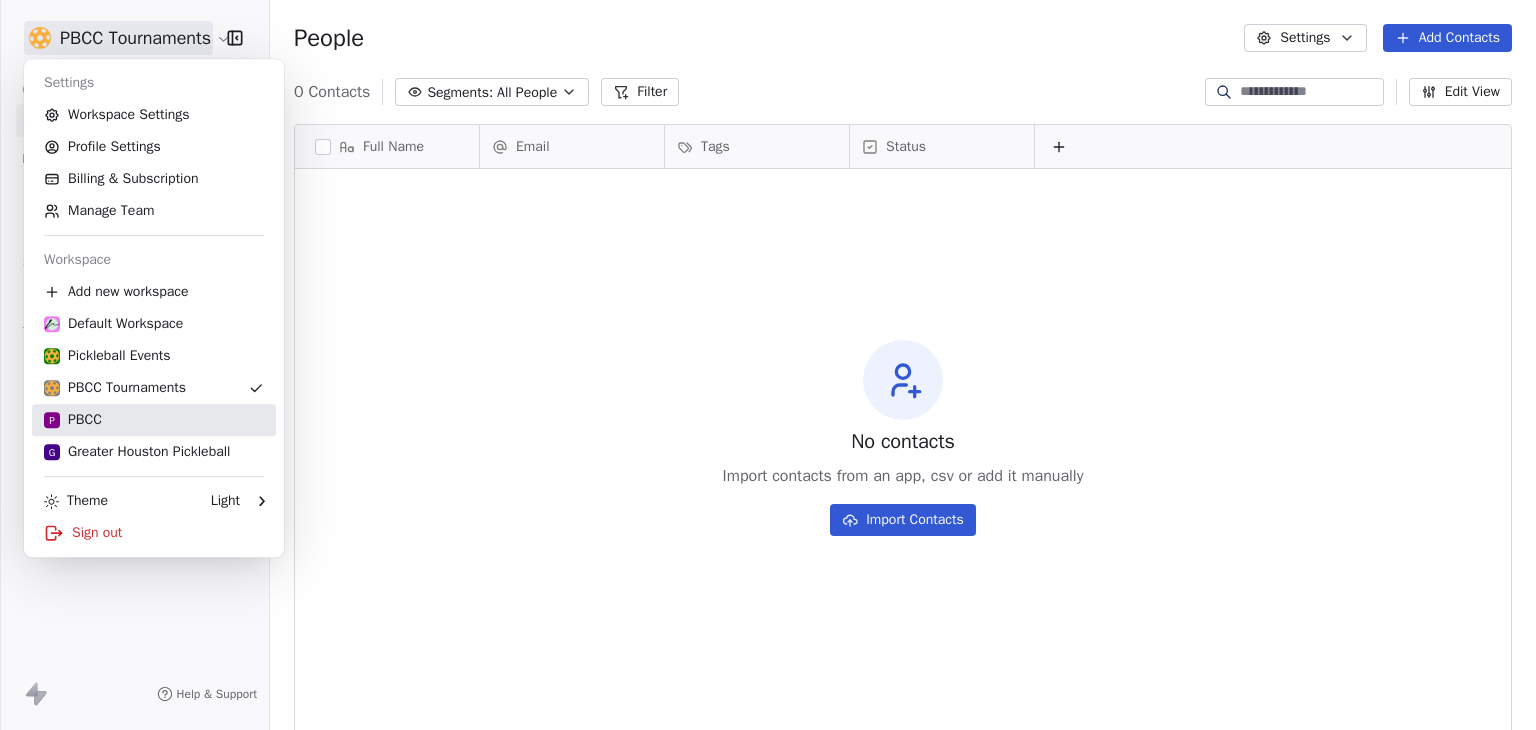 click on "P PBCC" at bounding box center (154, 420) 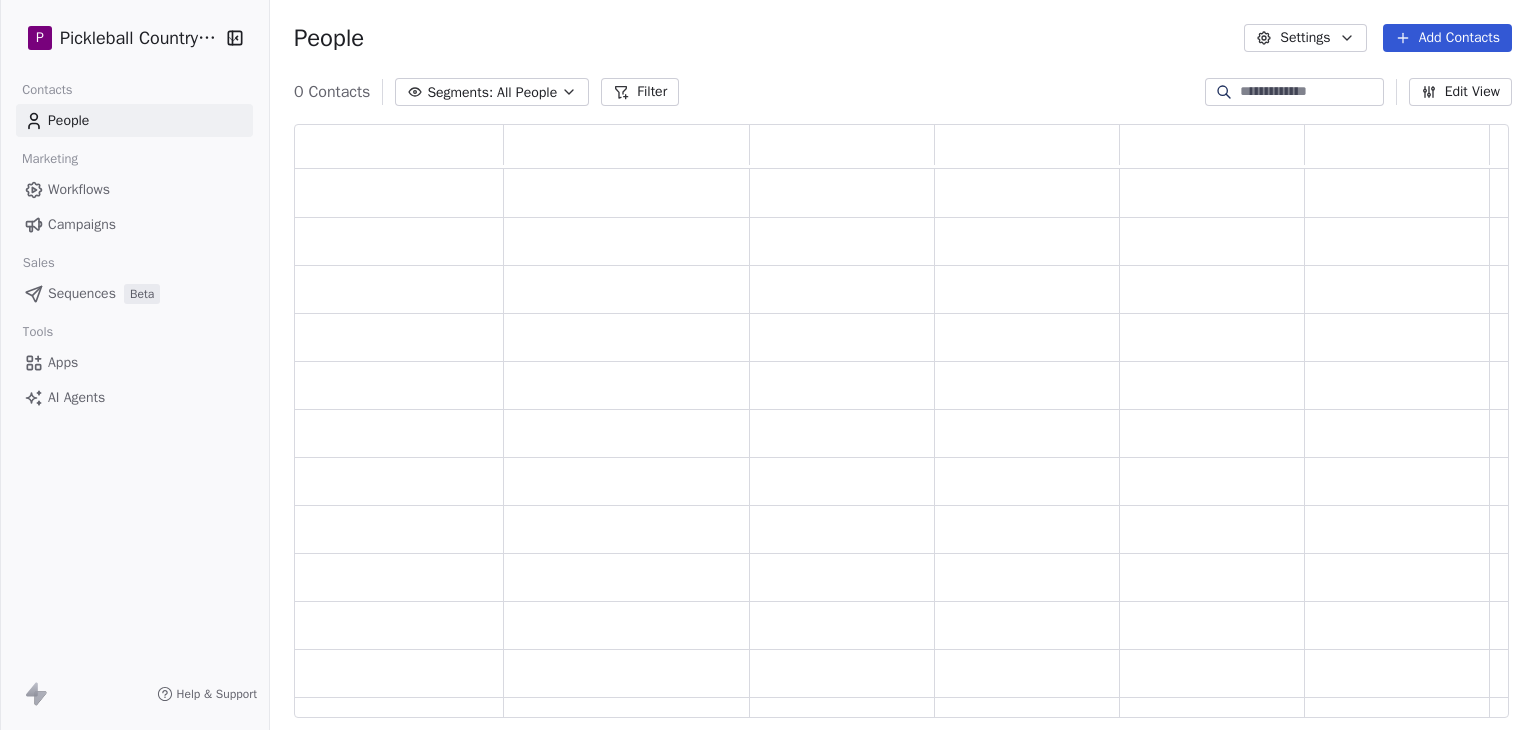 scroll, scrollTop: 16, scrollLeft: 16, axis: both 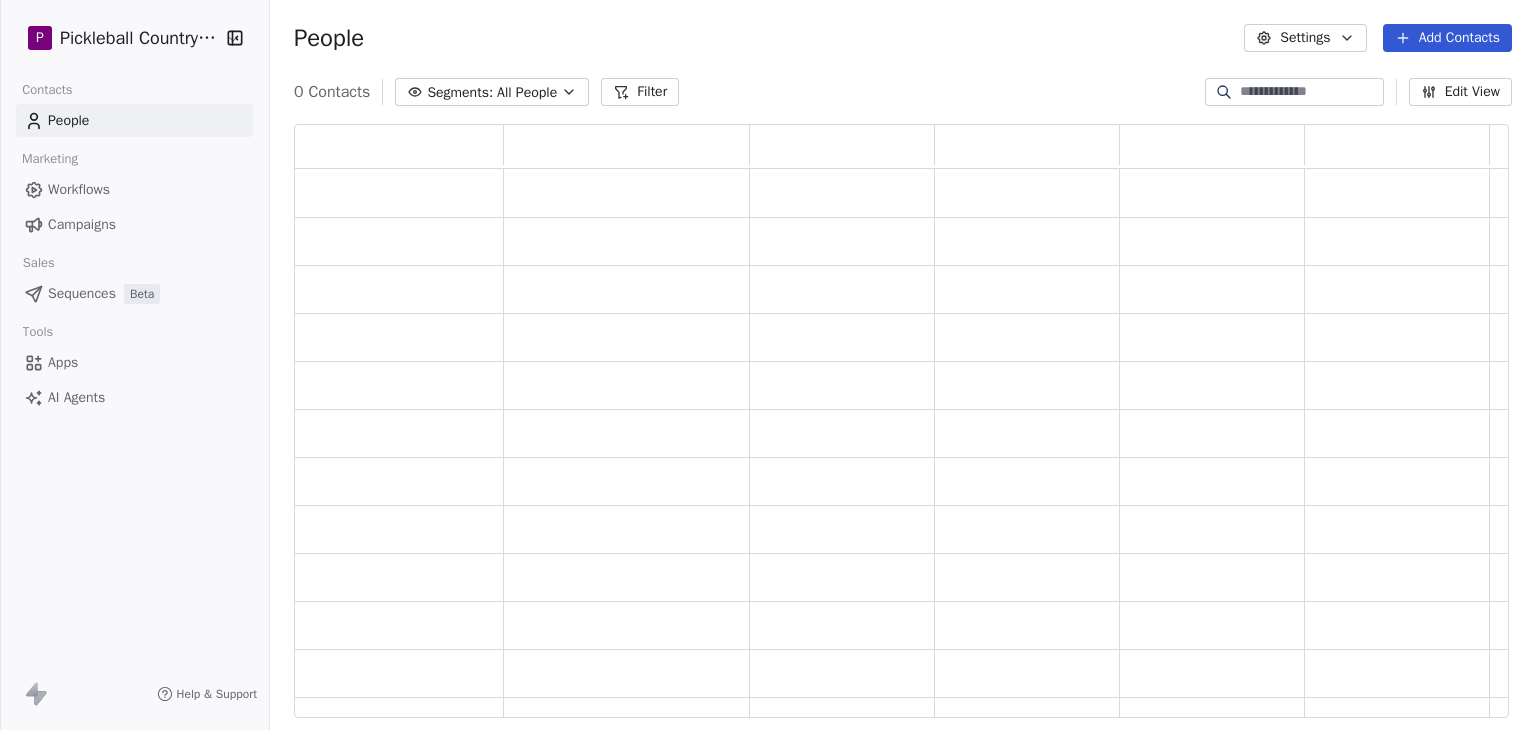 click on "Settings" at bounding box center (1305, 38) 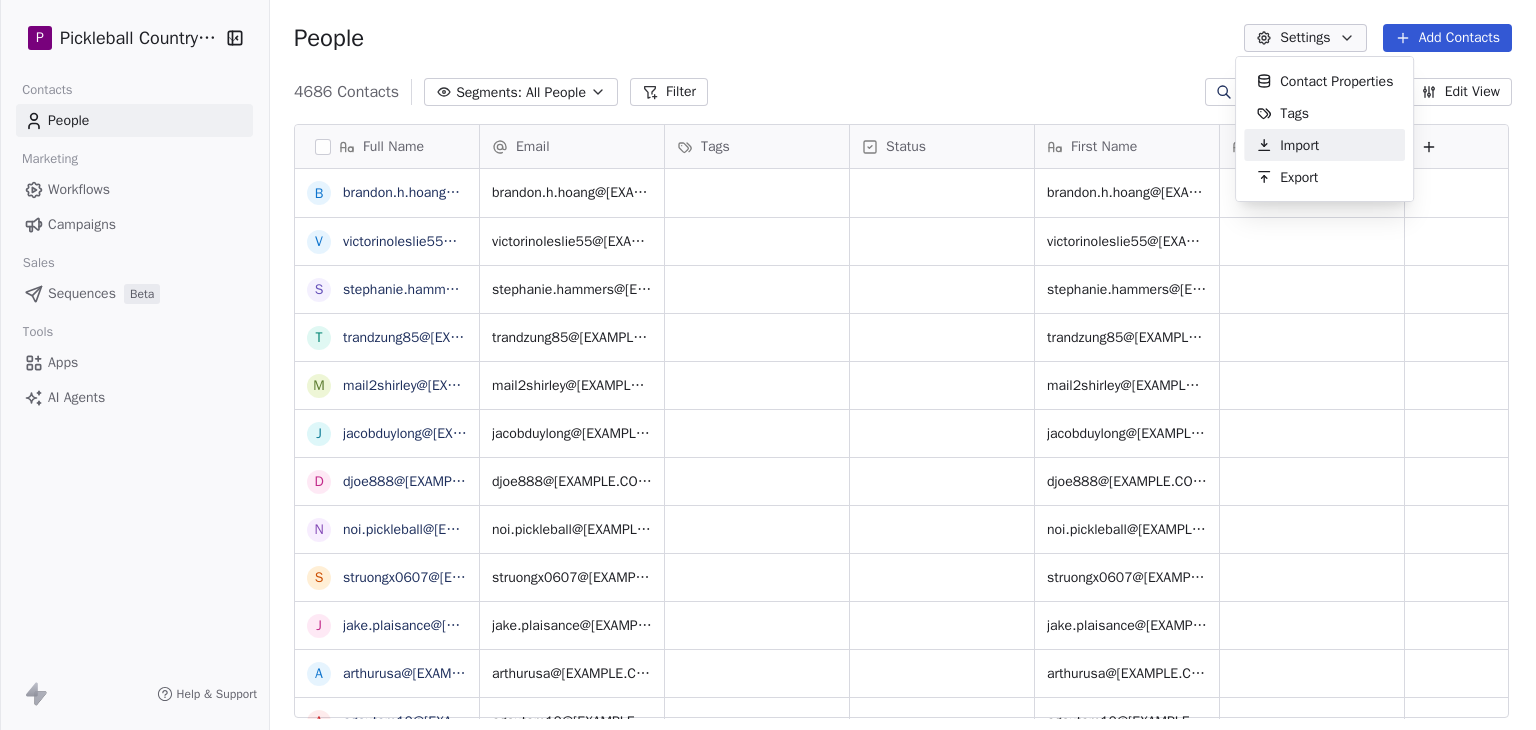 scroll, scrollTop: 16, scrollLeft: 16, axis: both 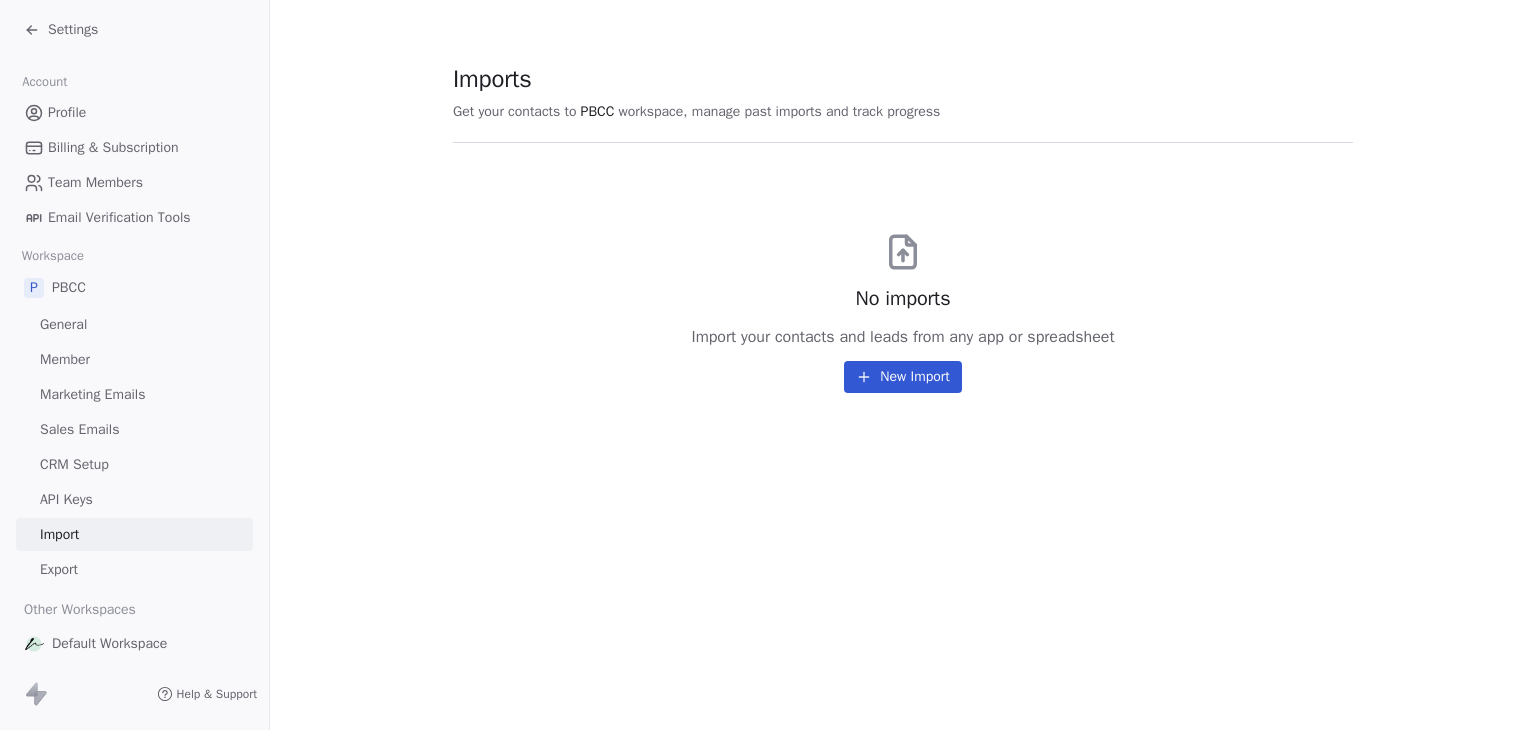 click on "Settings" at bounding box center [73, 30] 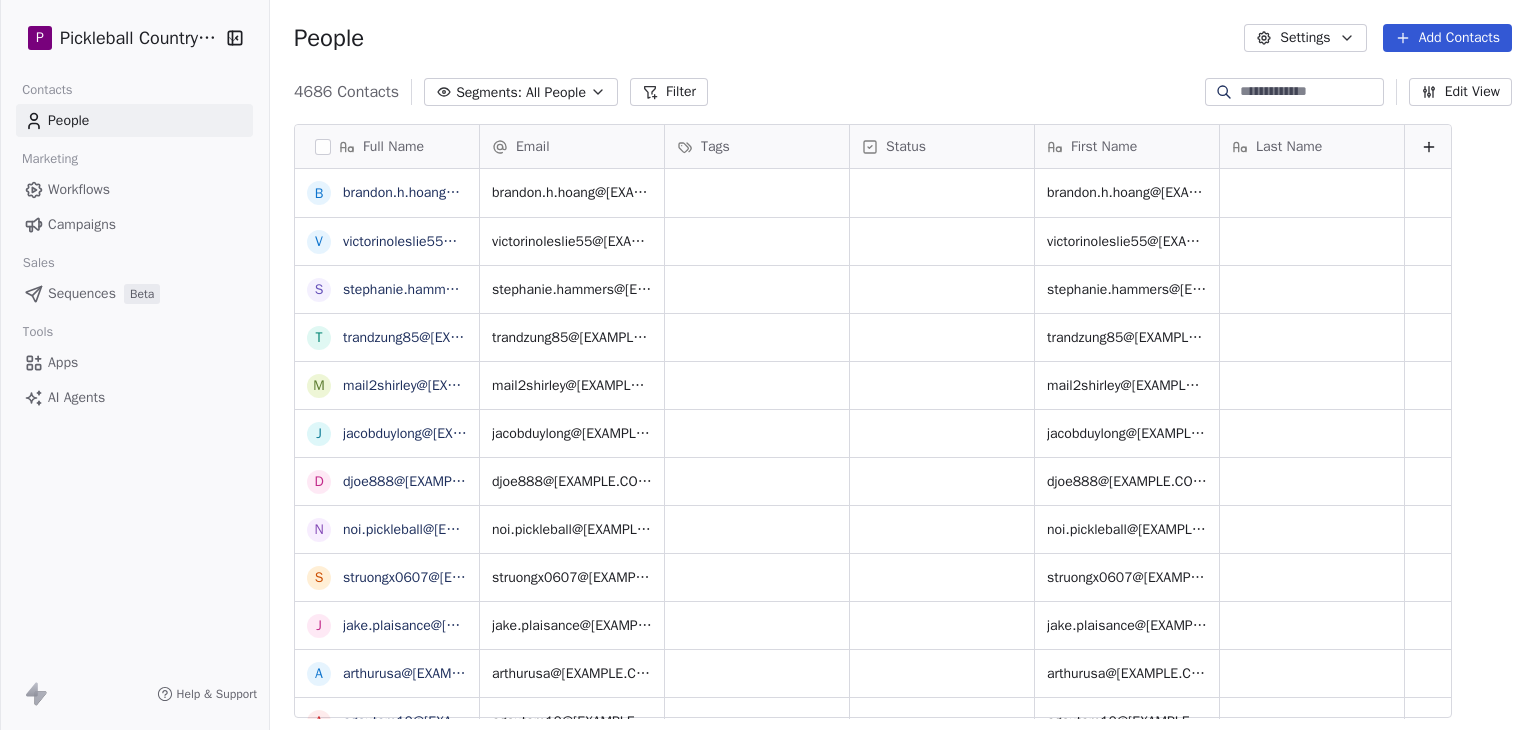 scroll, scrollTop: 16, scrollLeft: 16, axis: both 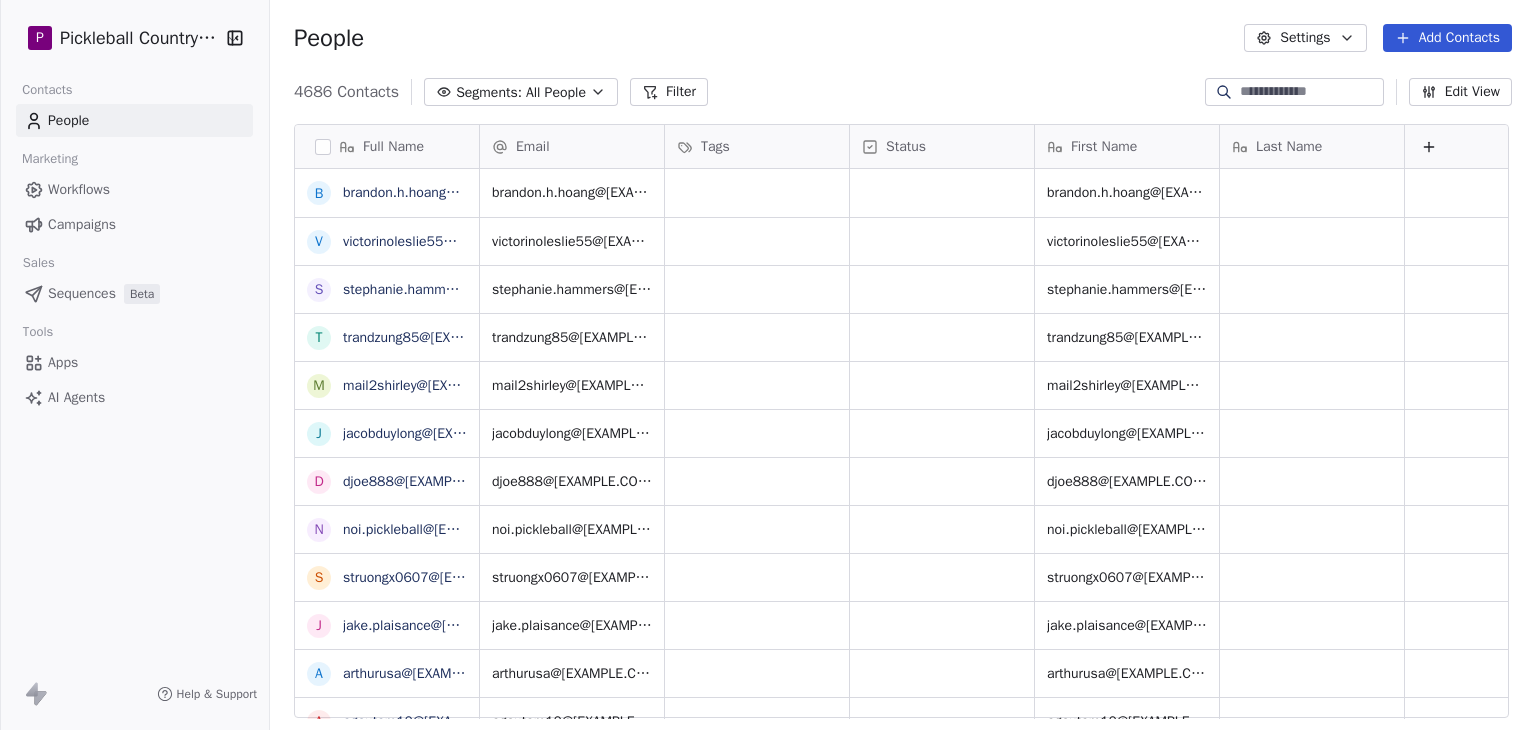 click on "lraymond@[EXAMPLE.COM]" at bounding box center [768, 365] 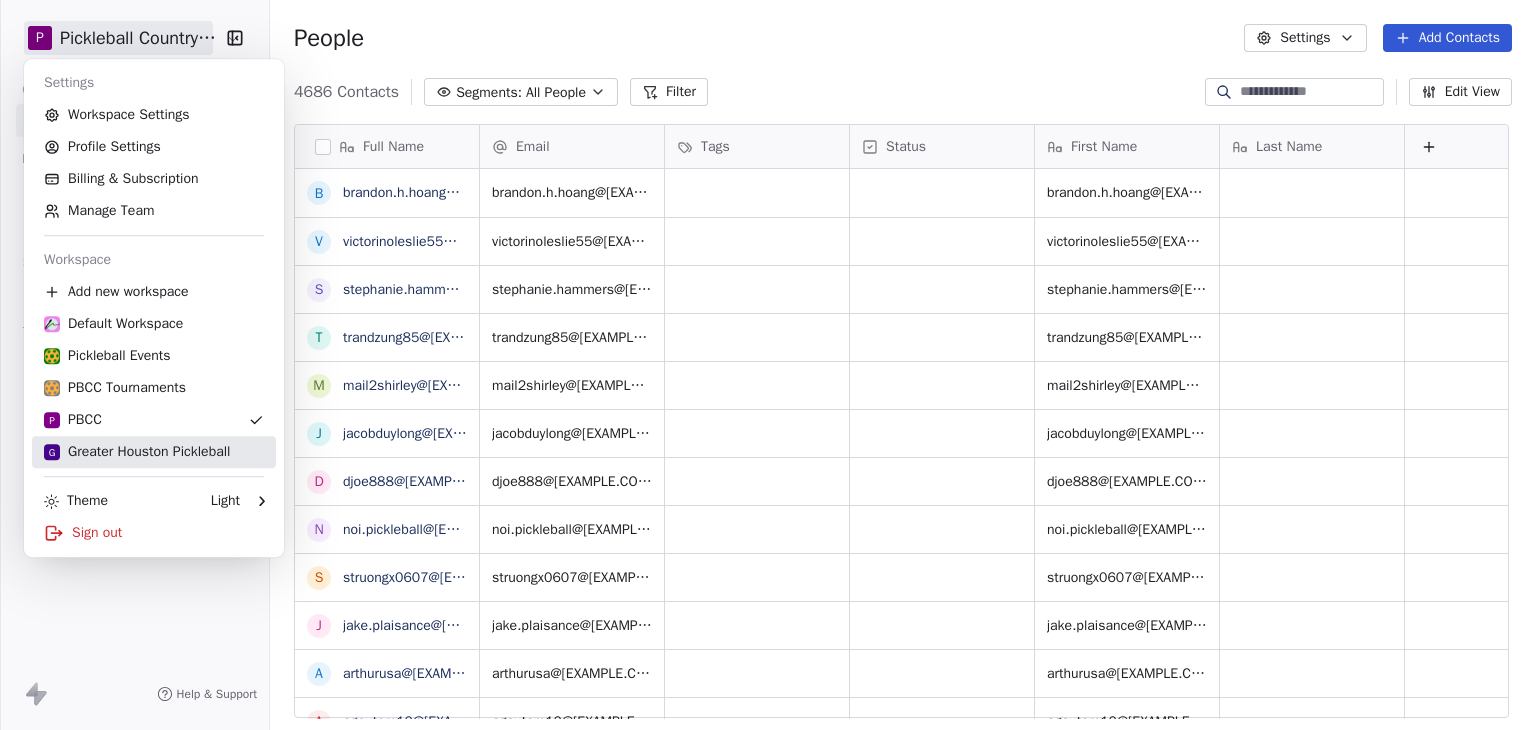 click on "G Greater Houston Pickleball" at bounding box center (137, 452) 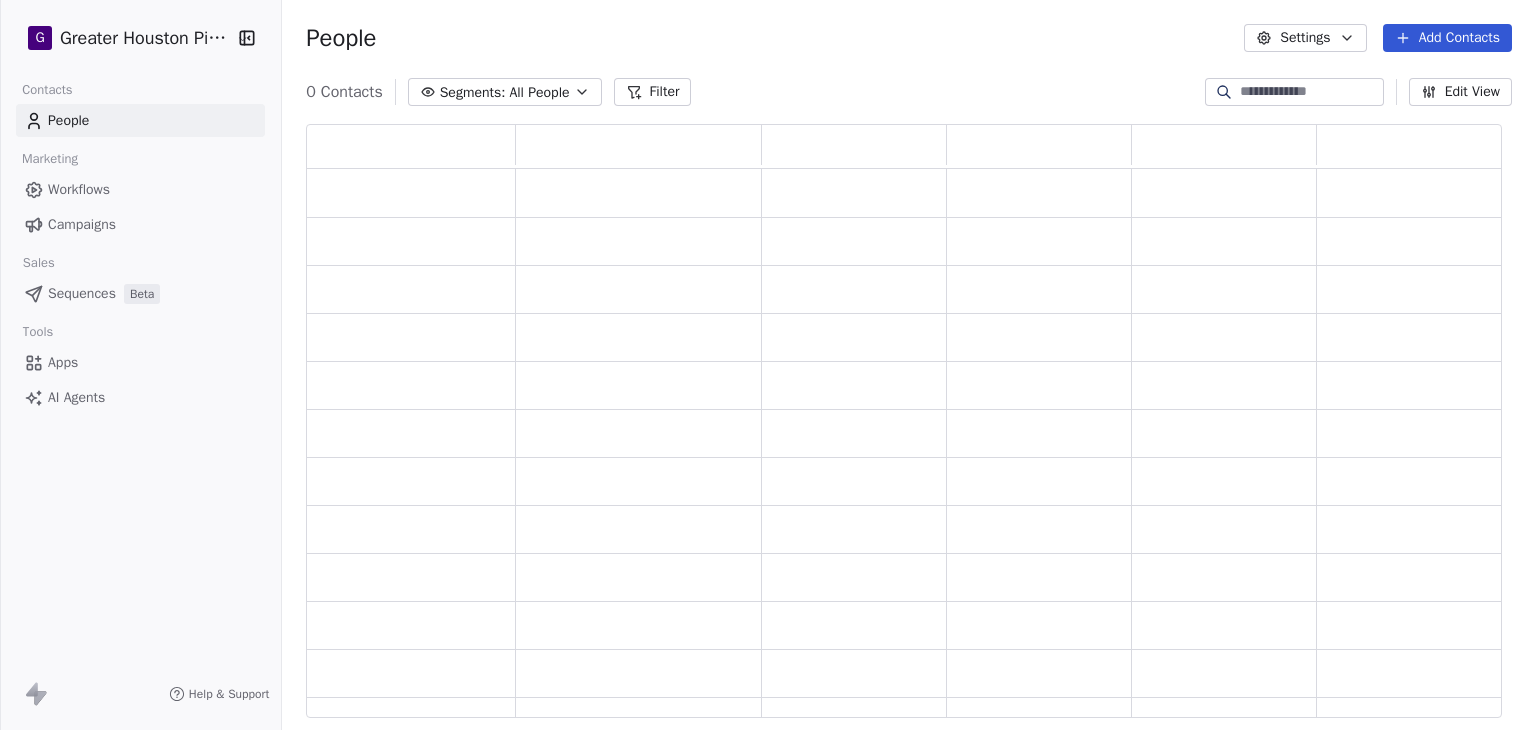 scroll, scrollTop: 16, scrollLeft: 16, axis: both 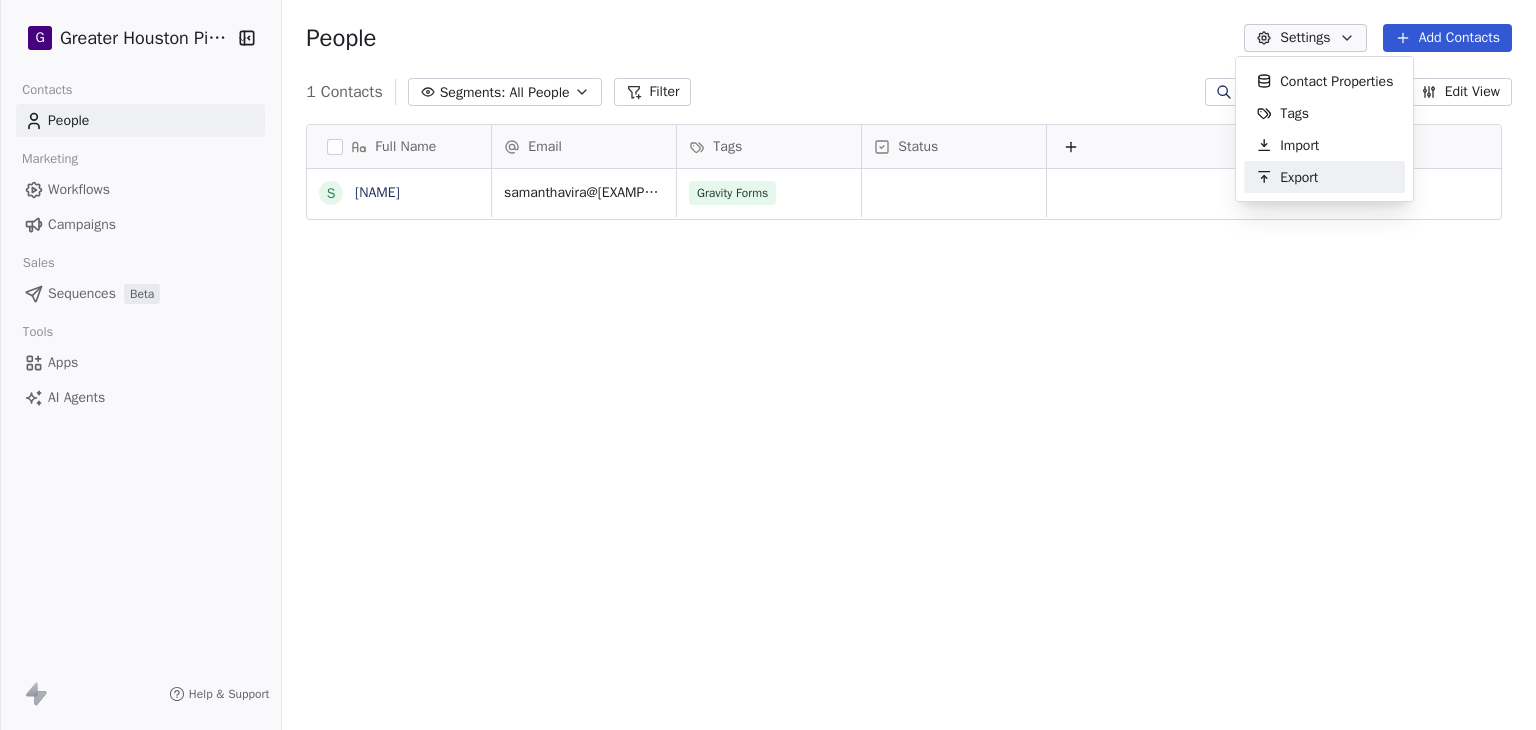 click on "Export" at bounding box center [1299, 177] 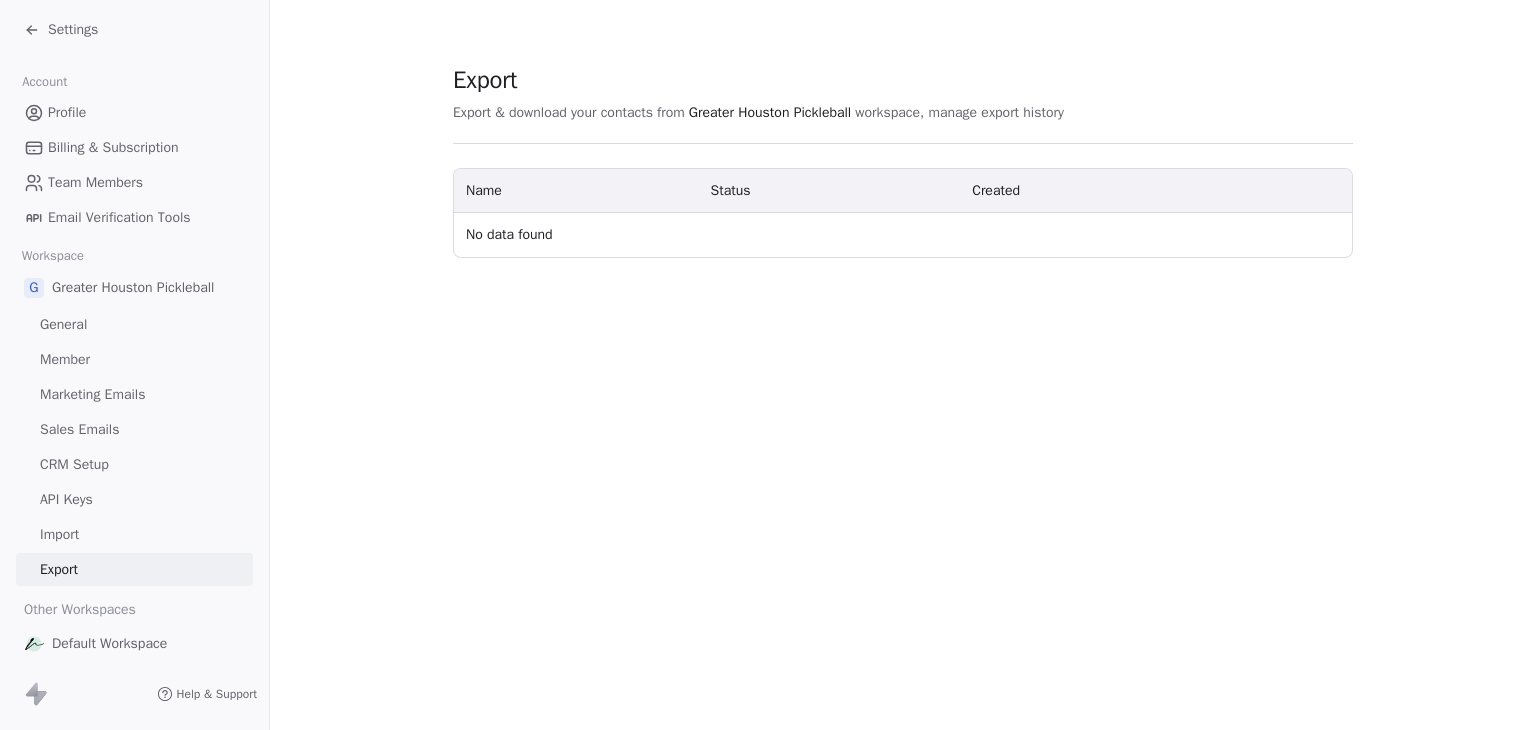 click on "Import" at bounding box center [134, 534] 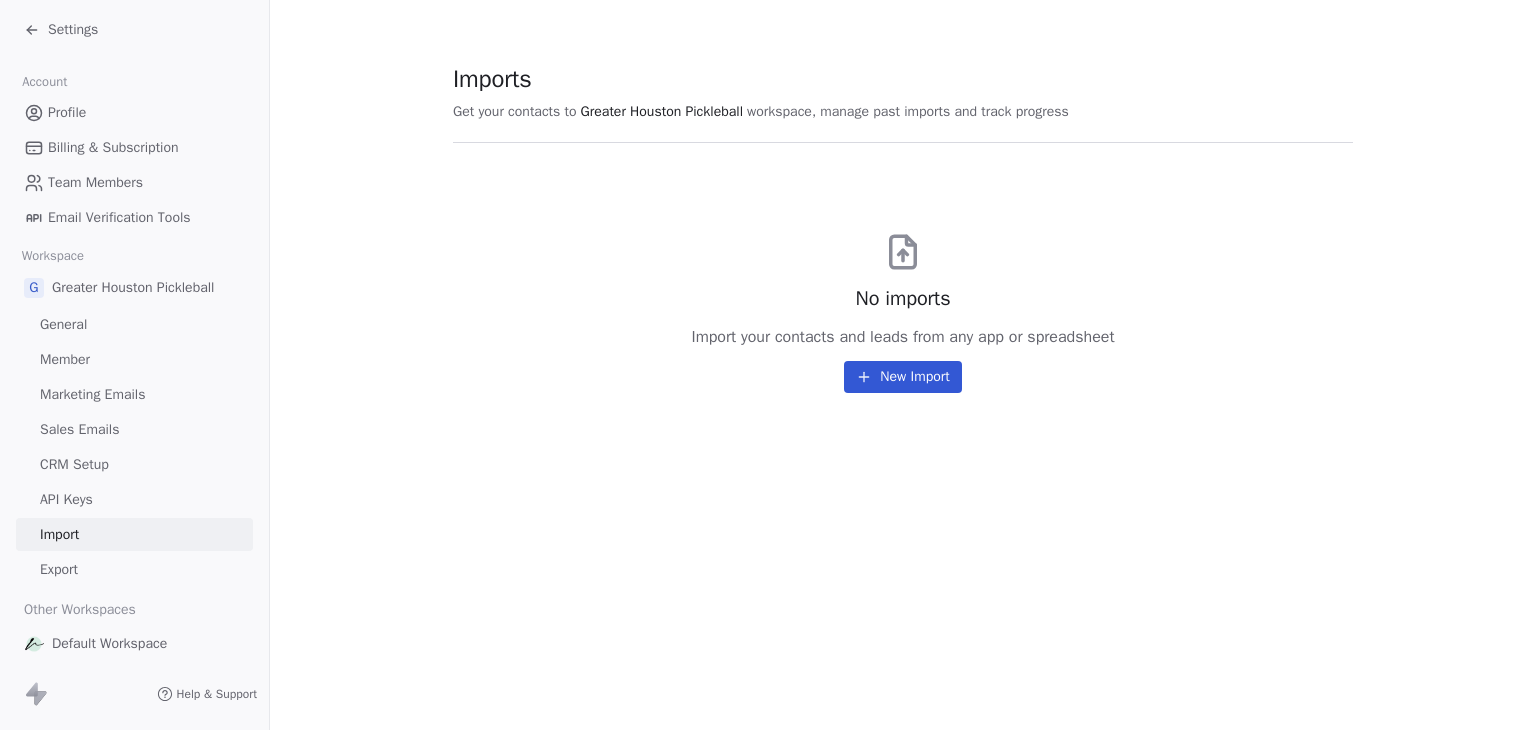click on "Settings" at bounding box center [73, 30] 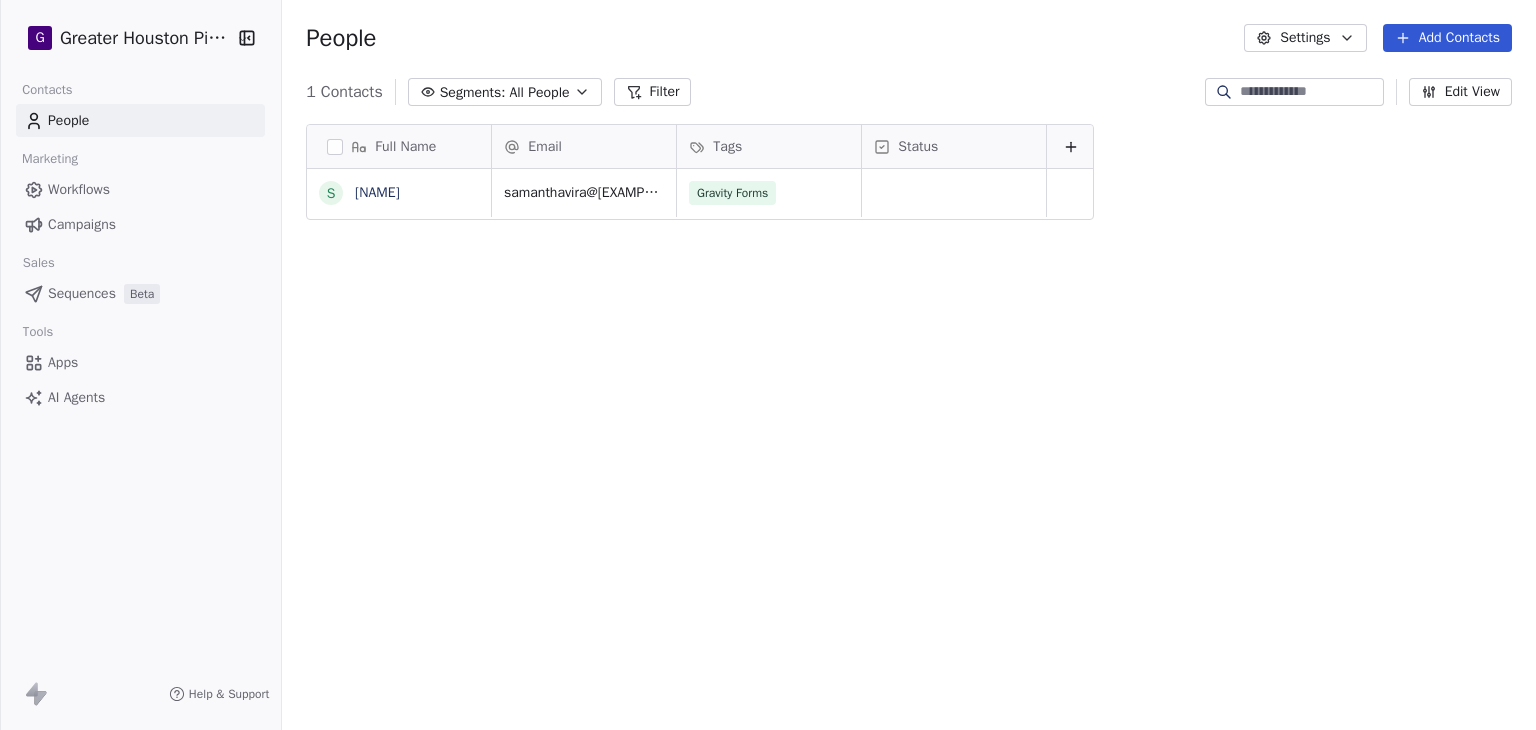scroll, scrollTop: 16, scrollLeft: 16, axis: both 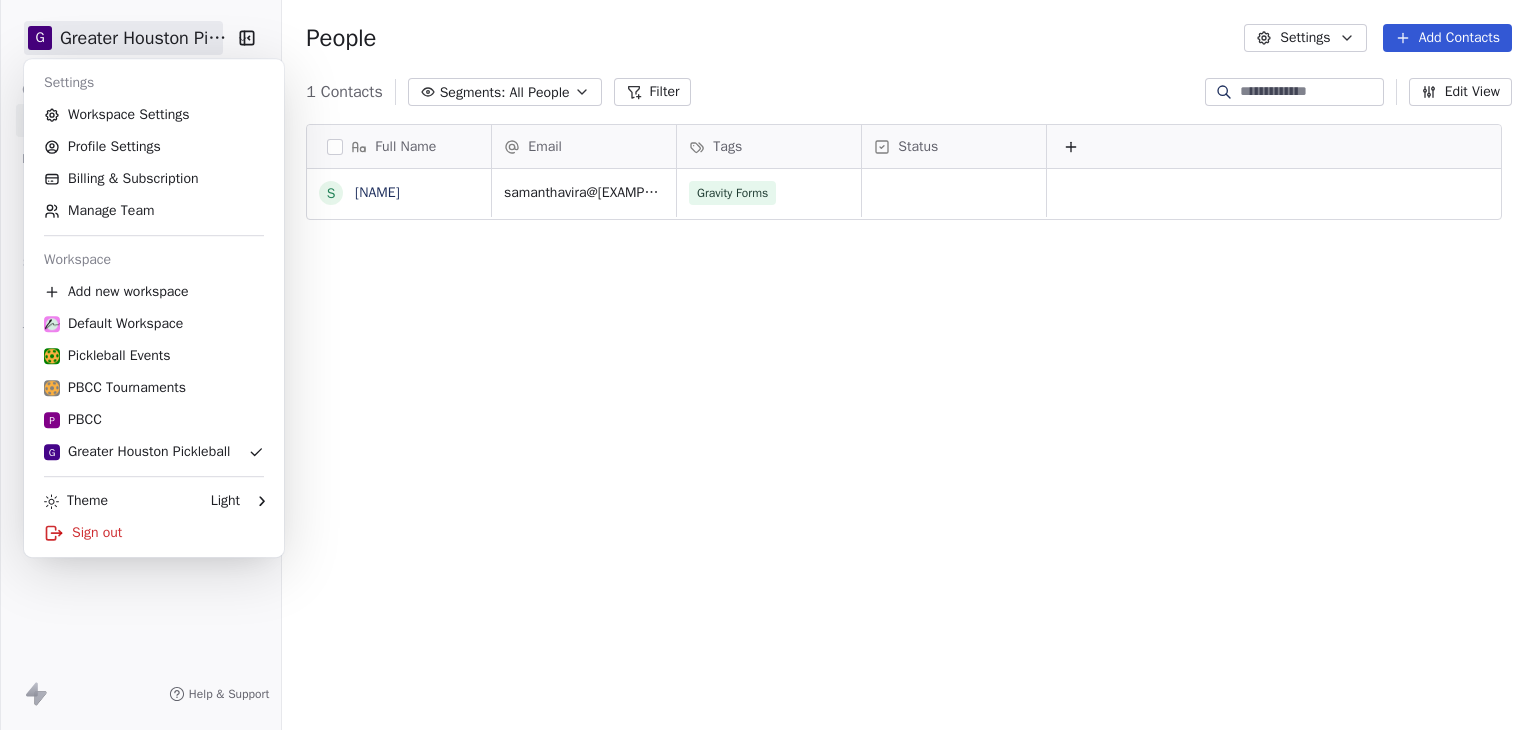 click on "samanthavira@[EXAMPLE.COM]" at bounding box center [768, 365] 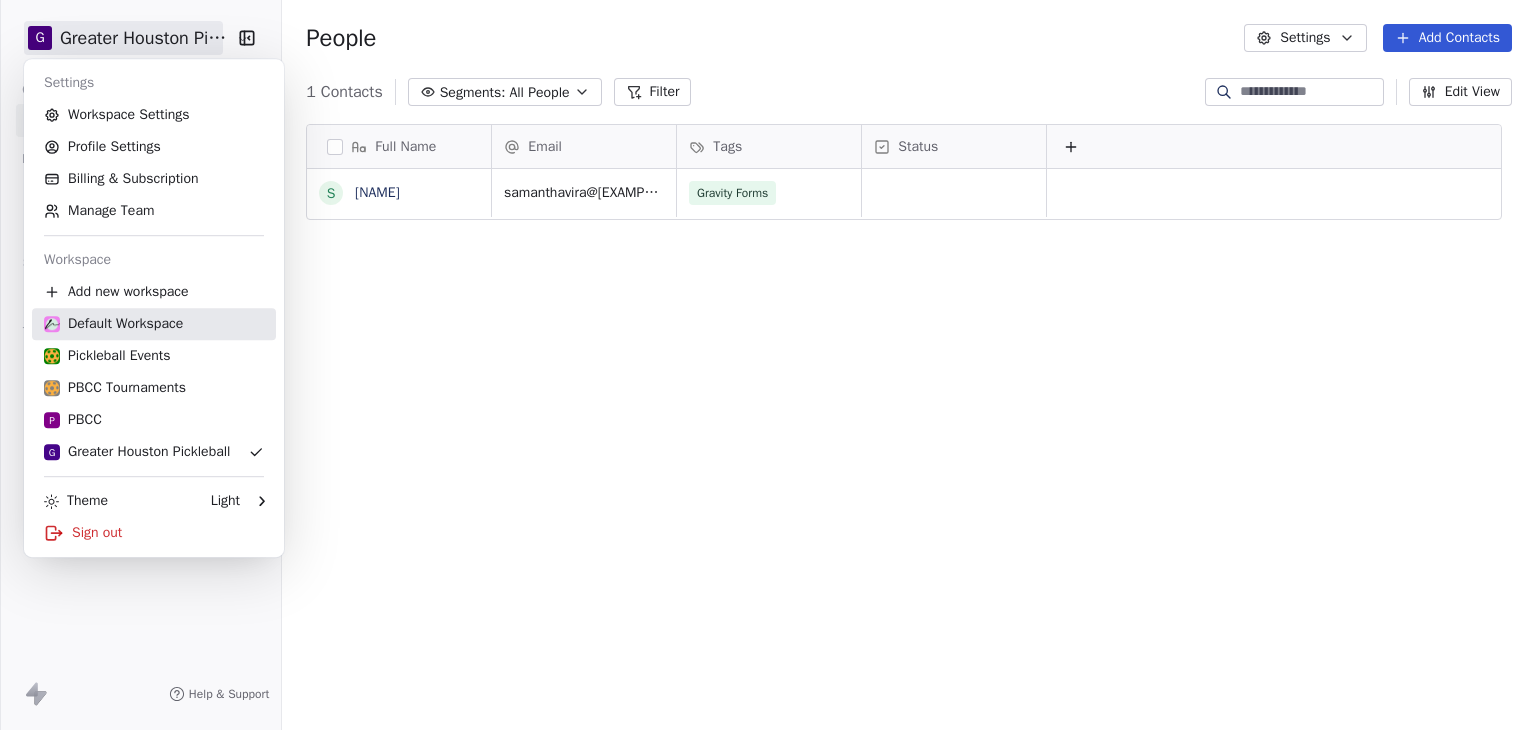 click on "Default Workspace" at bounding box center (113, 324) 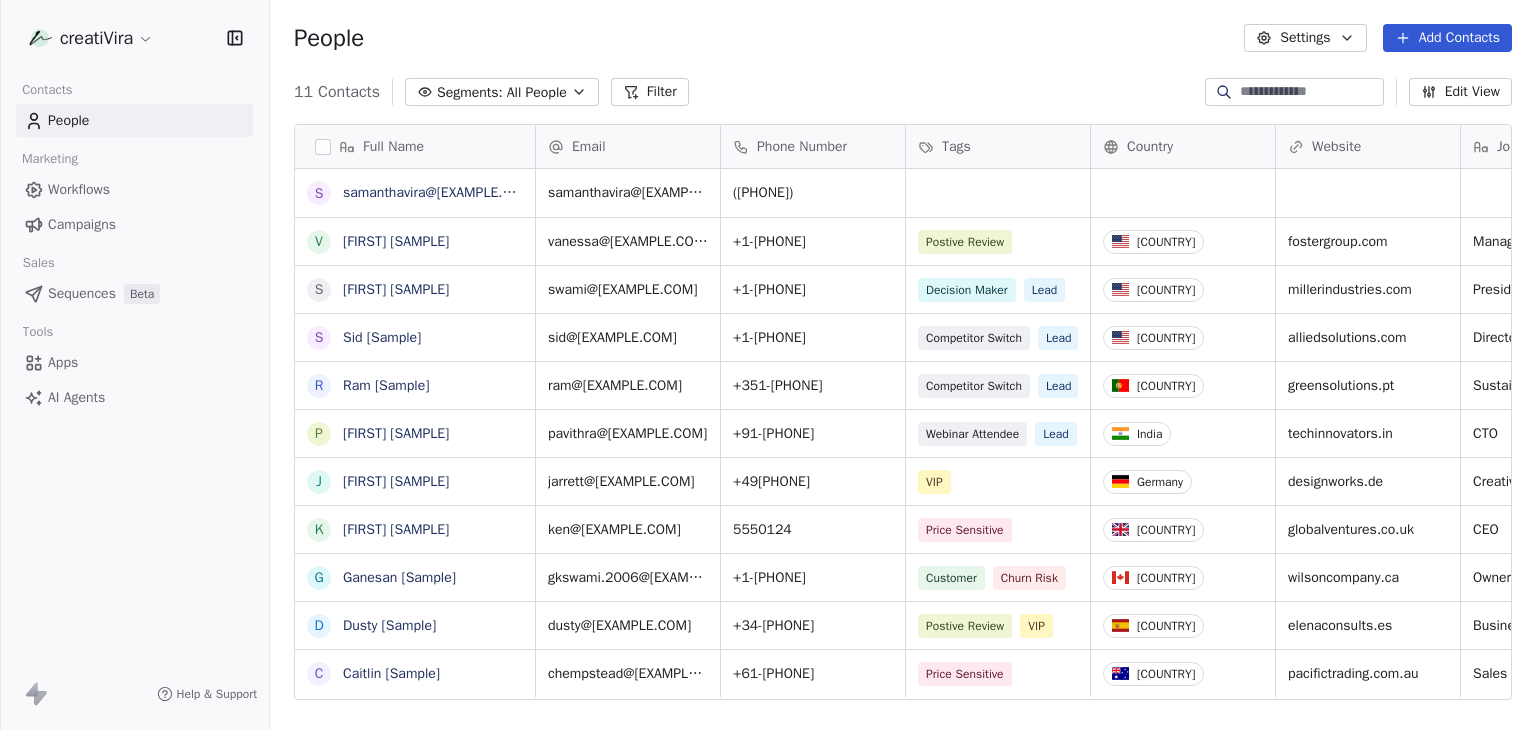 scroll, scrollTop: 16, scrollLeft: 16, axis: both 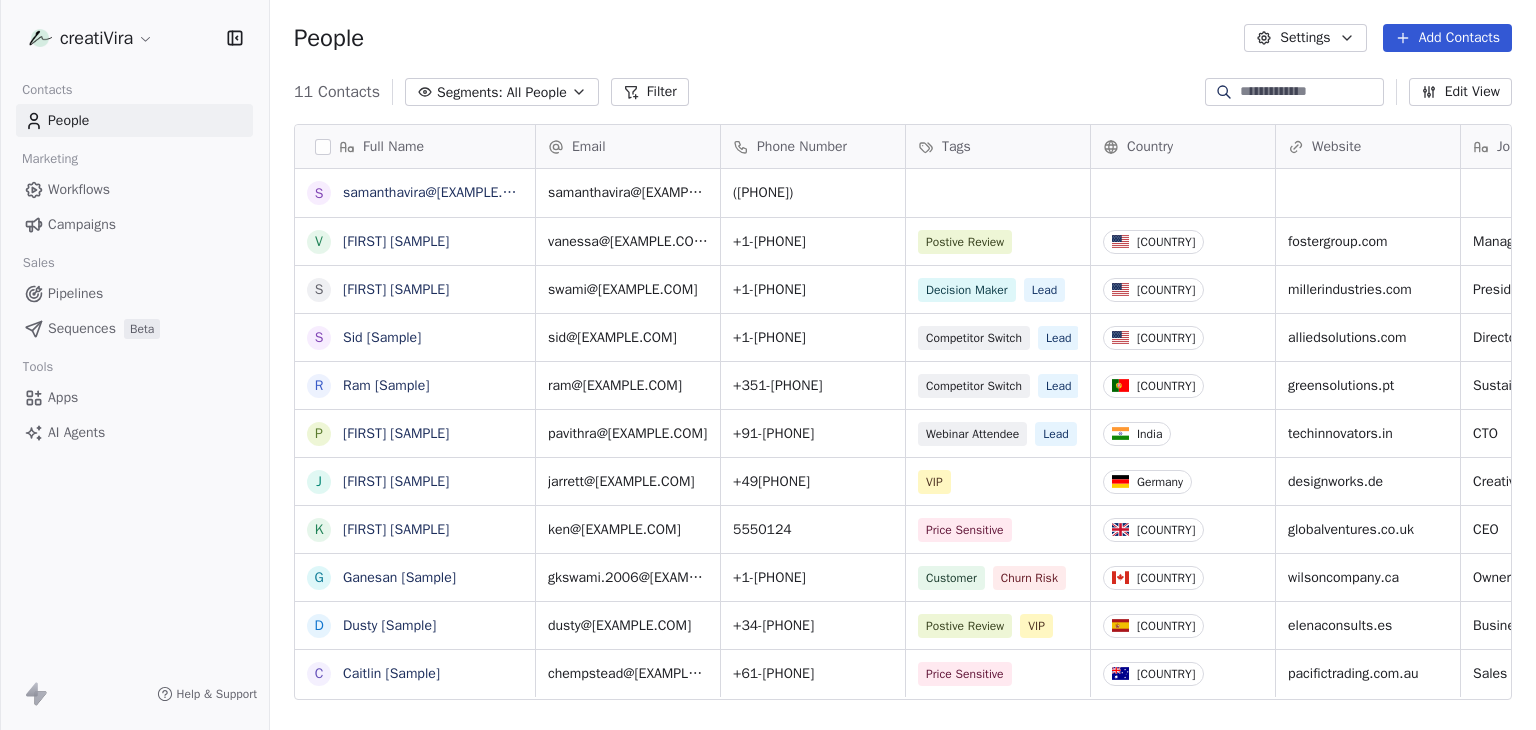 click on "Settings" at bounding box center [1305, 38] 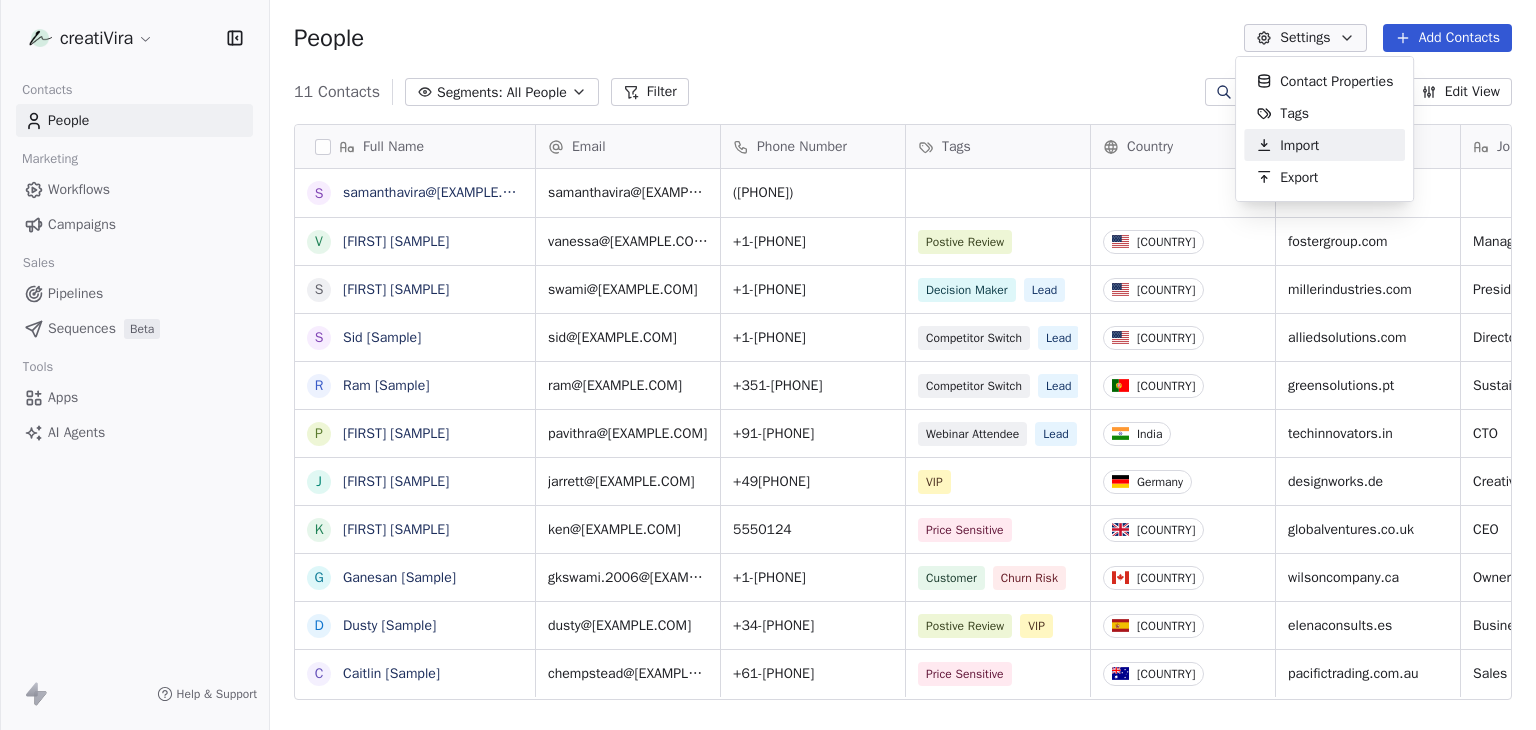 click on "Import" at bounding box center (1299, 145) 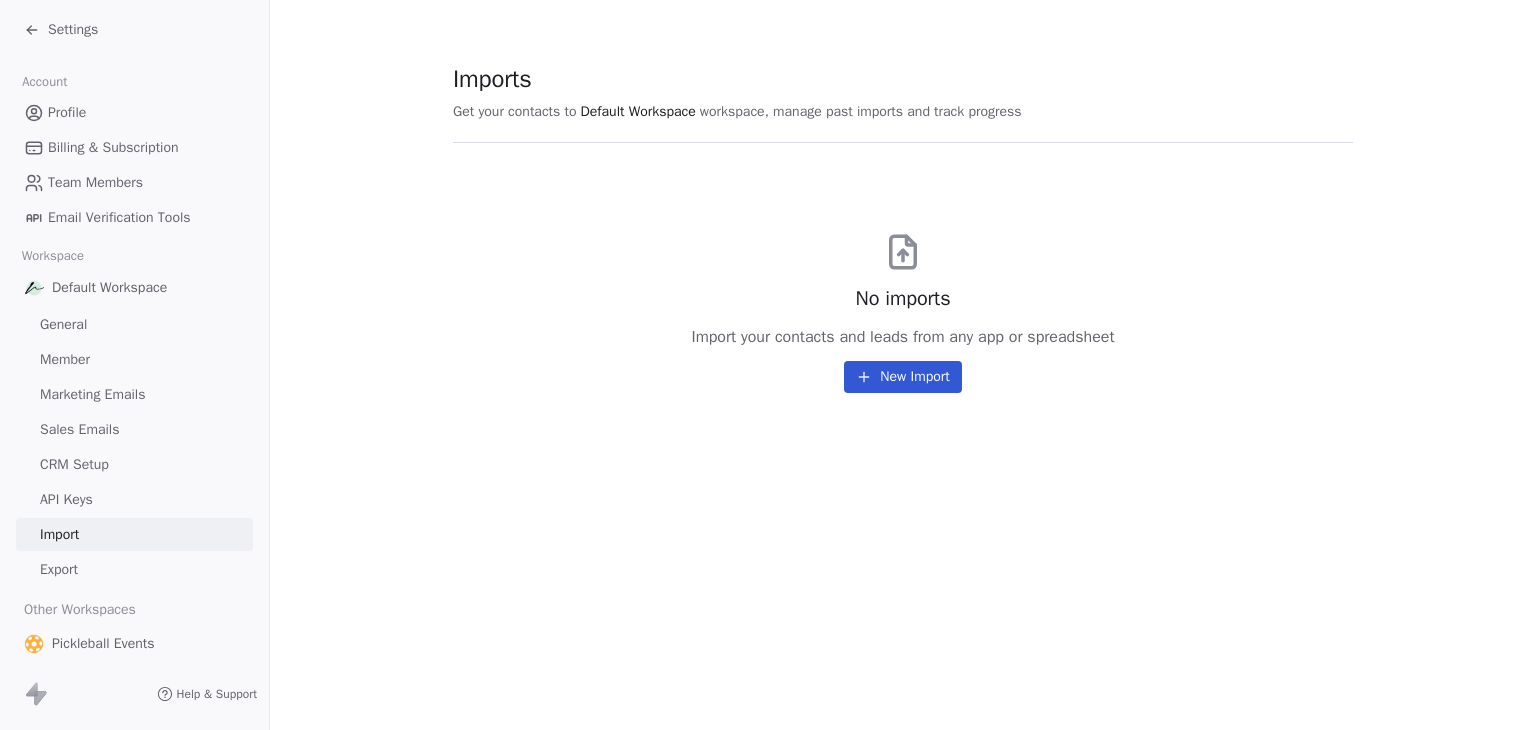 click on "Settings" at bounding box center (61, 30) 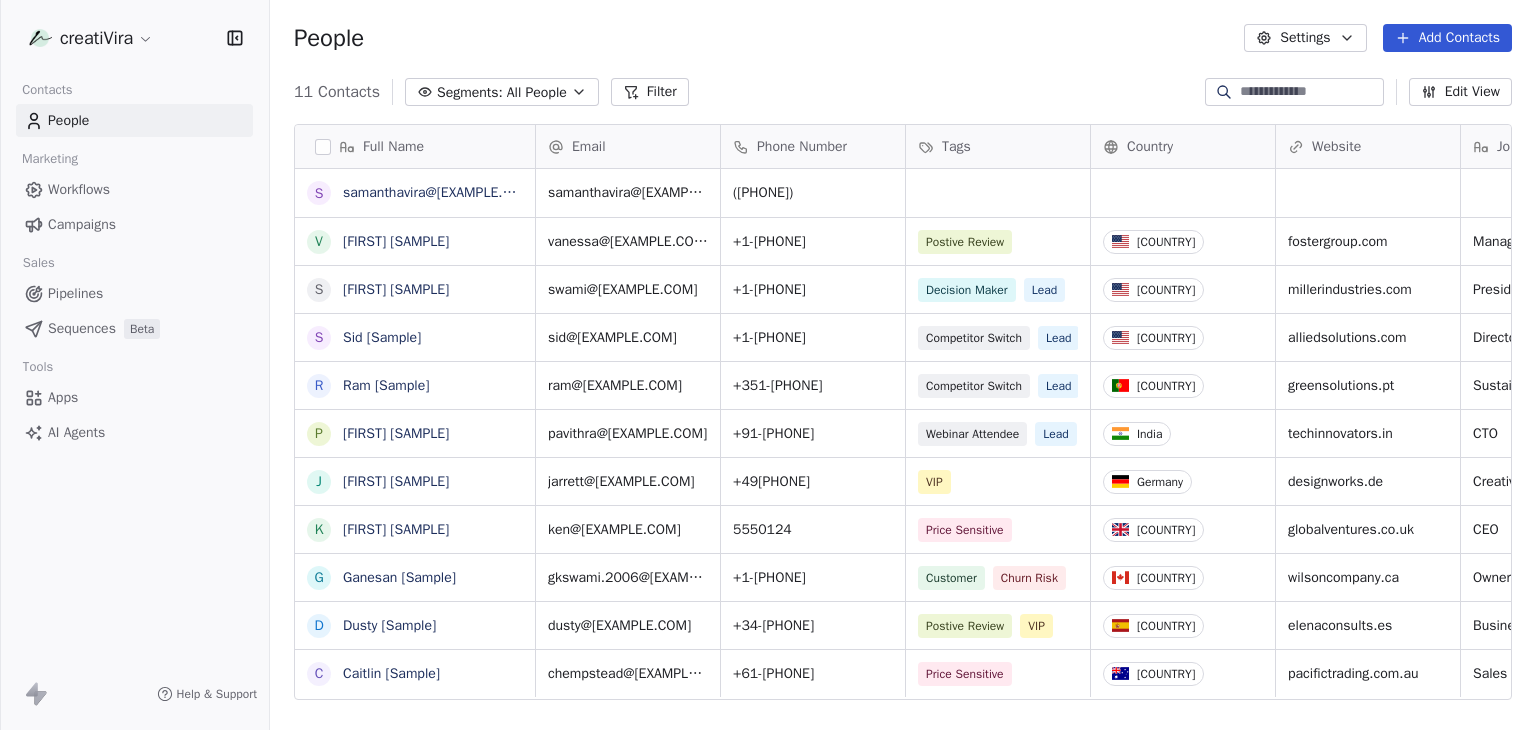 click on "Campaigns" at bounding box center (82, 224) 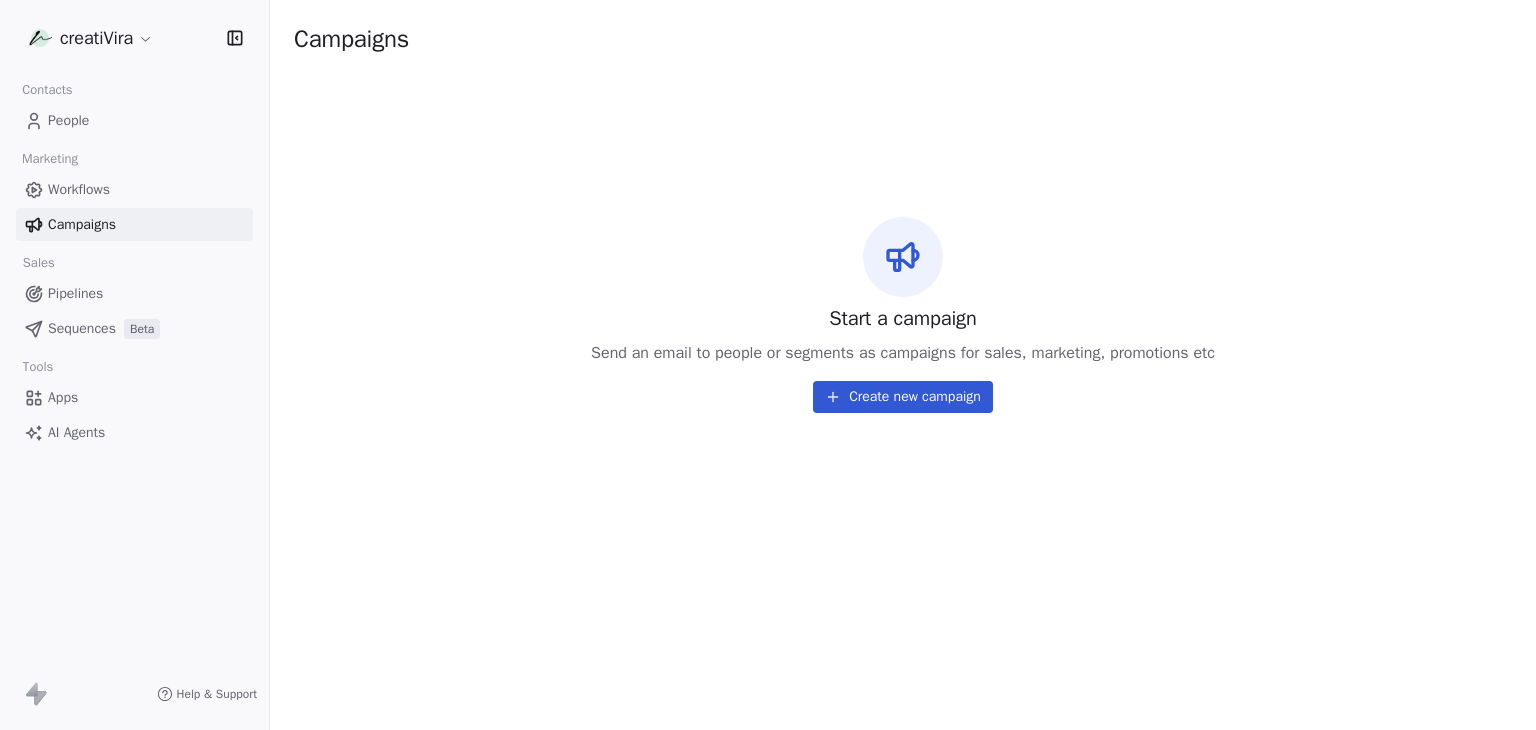 click on "Workflows" at bounding box center [79, 189] 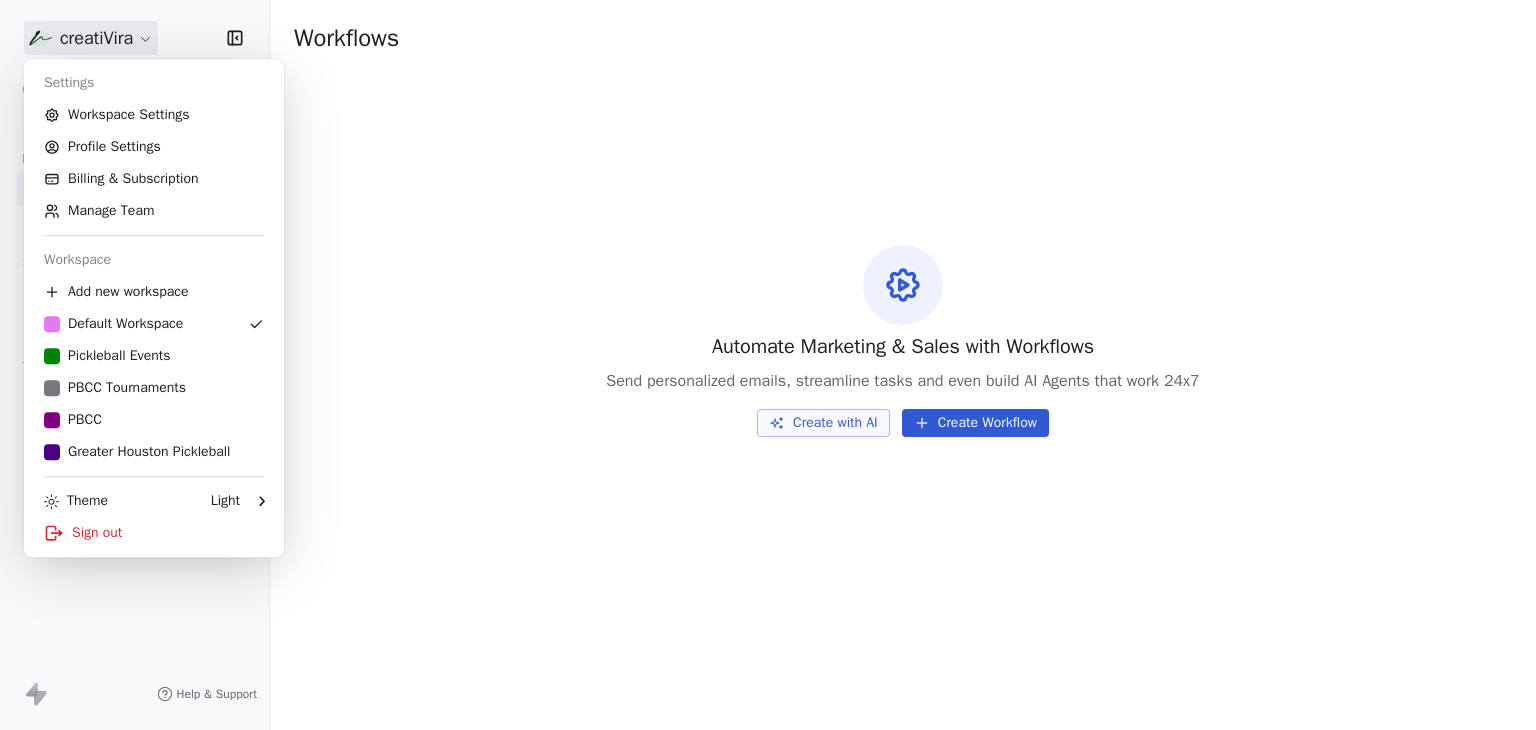 click on "creatiVira Contacts People Marketing Workflows Campaigns Sales Pipelines Sequences Beta Tools Apps AI Agents Help & Support Workflows Automate Marketing & Sales with Workflows Send personalized emails, streamline tasks and even build AI Agents that work 24x7  Create with AI  Create Workflow   Settings Workspace Settings Profile Settings Billing & Subscription Manage Team   Workspace Add new workspace Default Workspace Pickleball Events PBCC Tournaments PBCC Greater Houston Pickleball Theme Light Sign out" at bounding box center [768, 365] 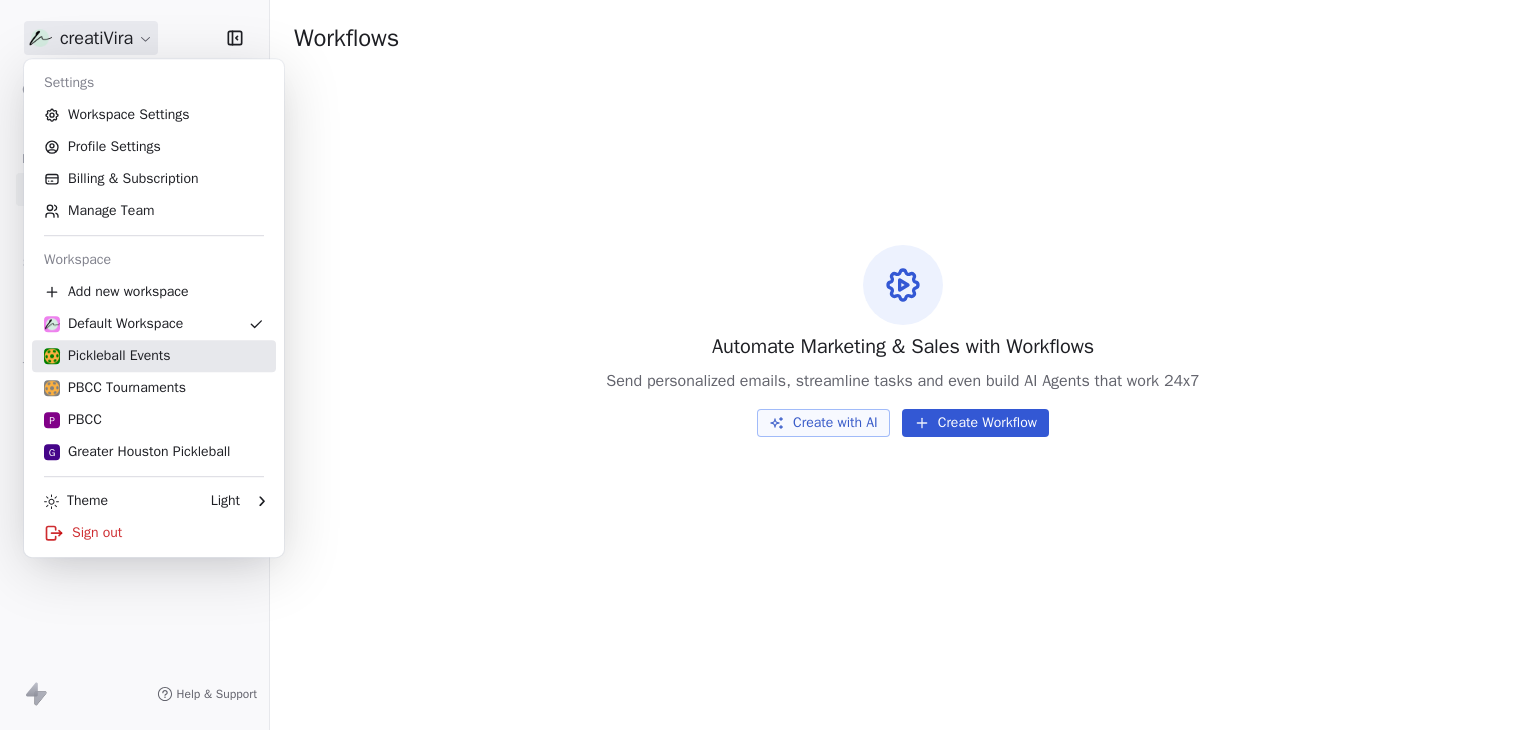 click on "Pickleball Events" at bounding box center (154, 356) 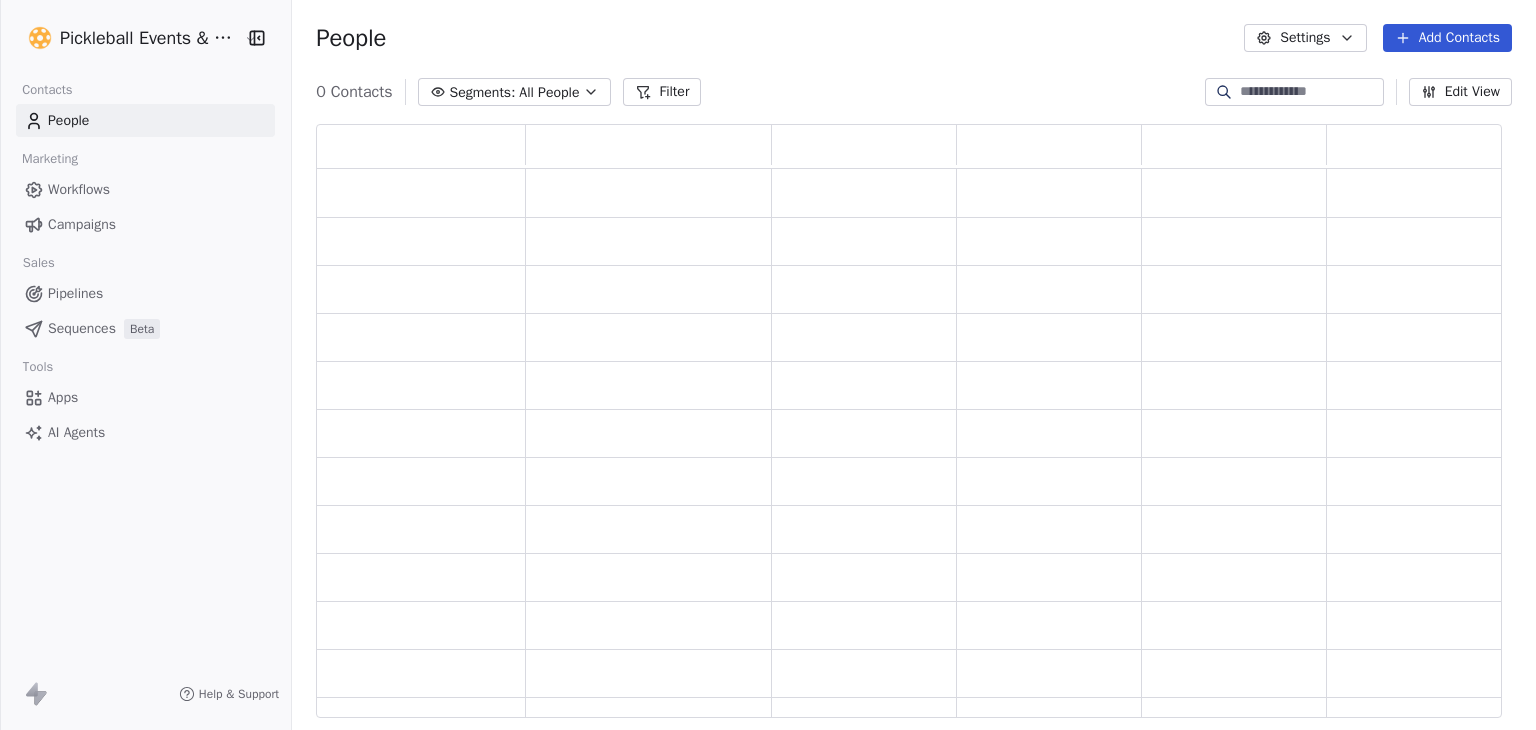 scroll, scrollTop: 16, scrollLeft: 16, axis: both 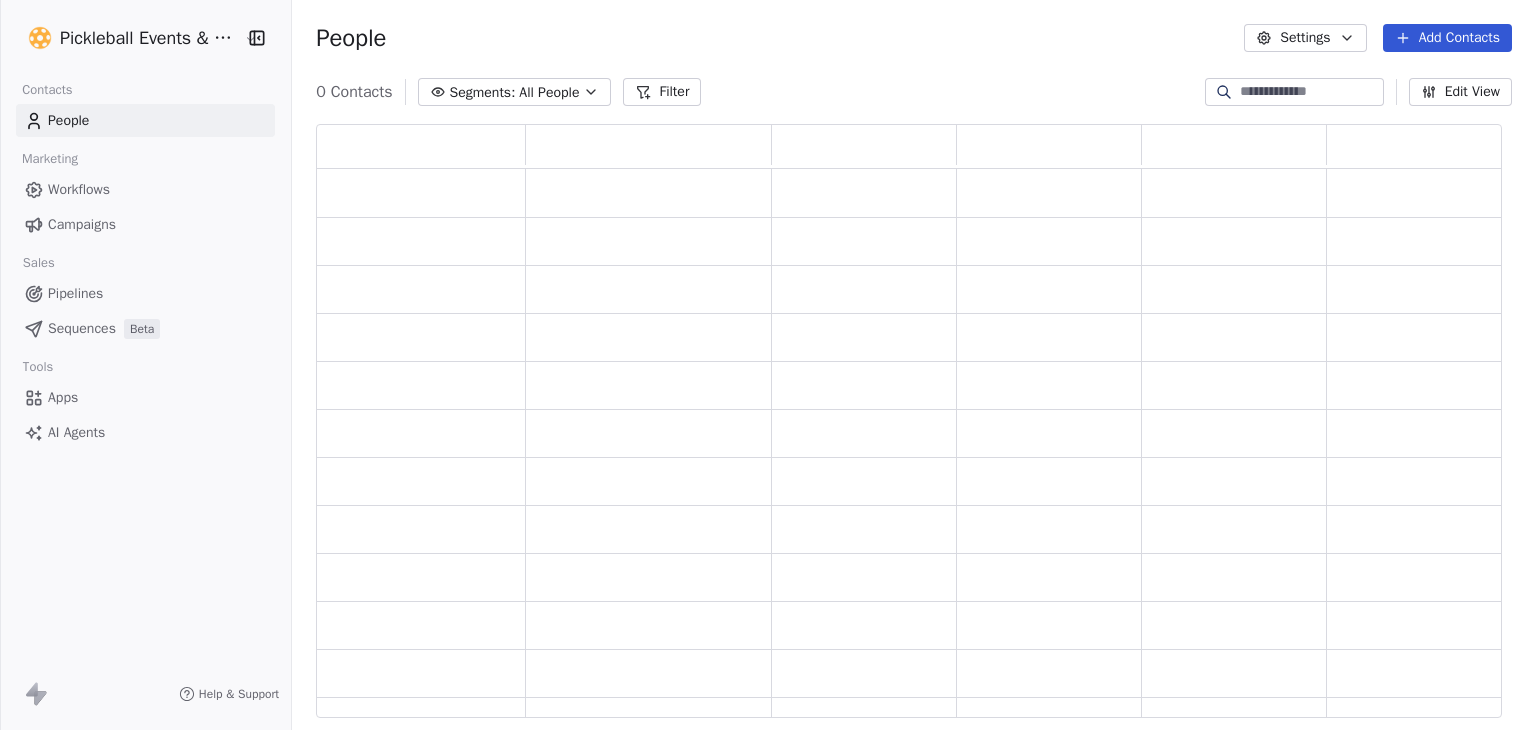 click on "Campaigns" at bounding box center [82, 224] 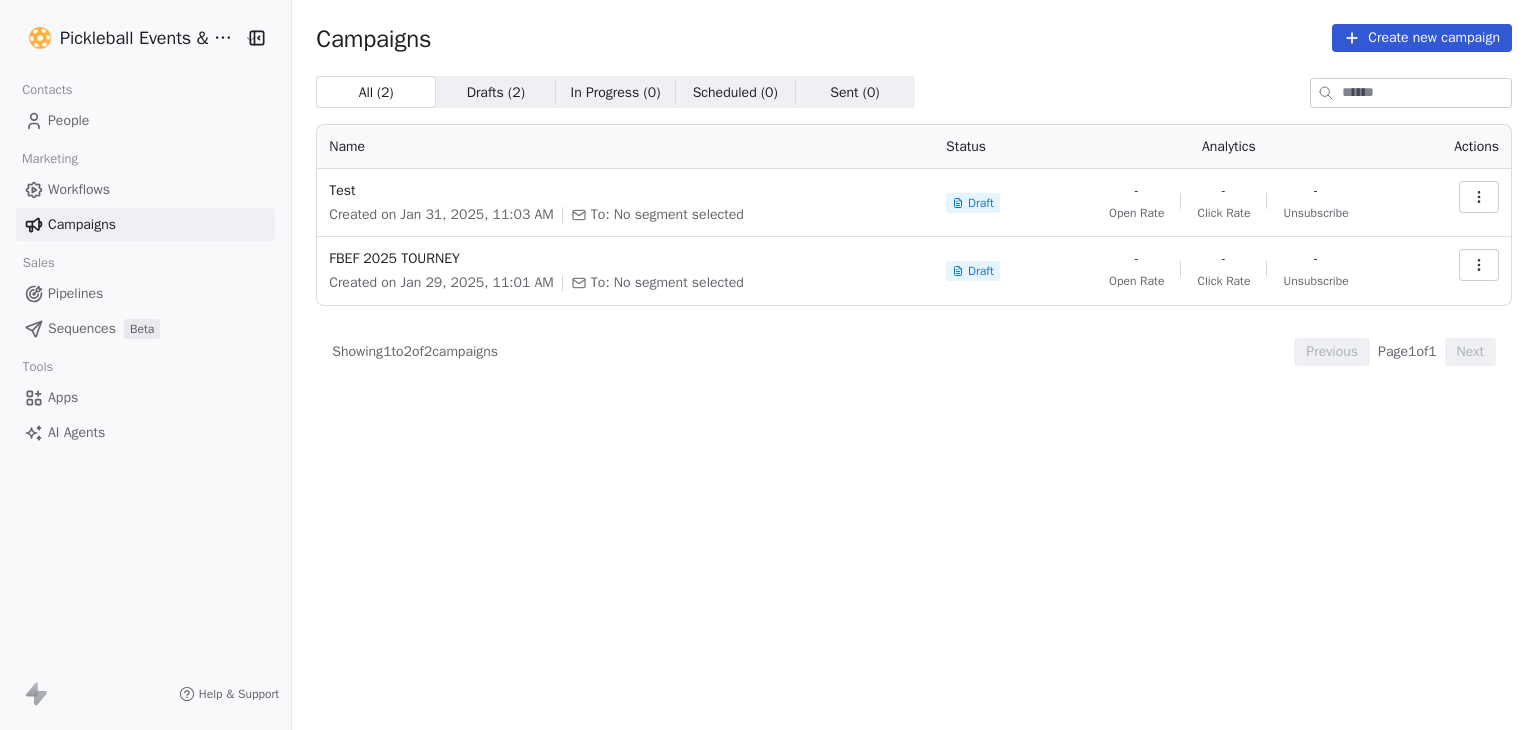 click on "People" at bounding box center (145, 120) 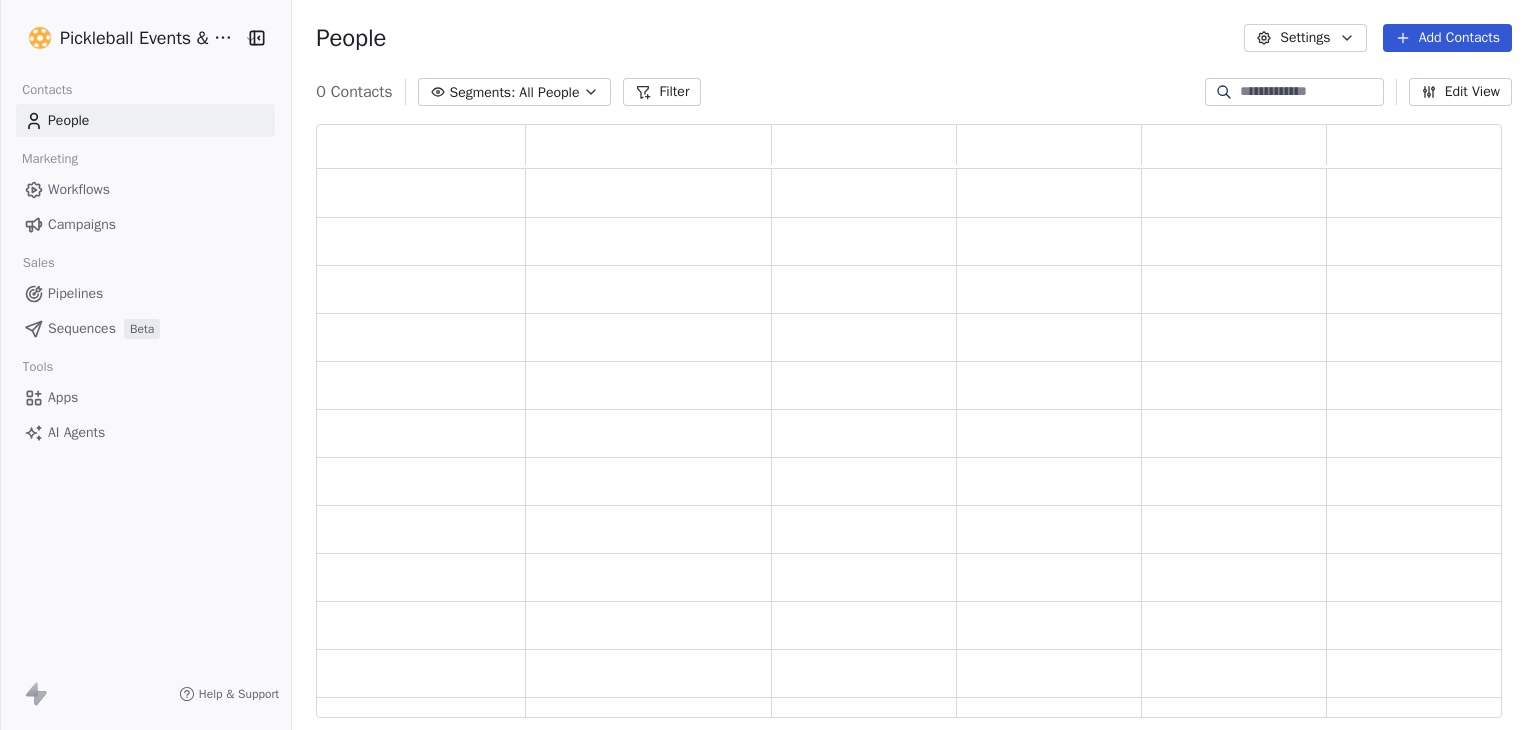 scroll, scrollTop: 16, scrollLeft: 16, axis: both 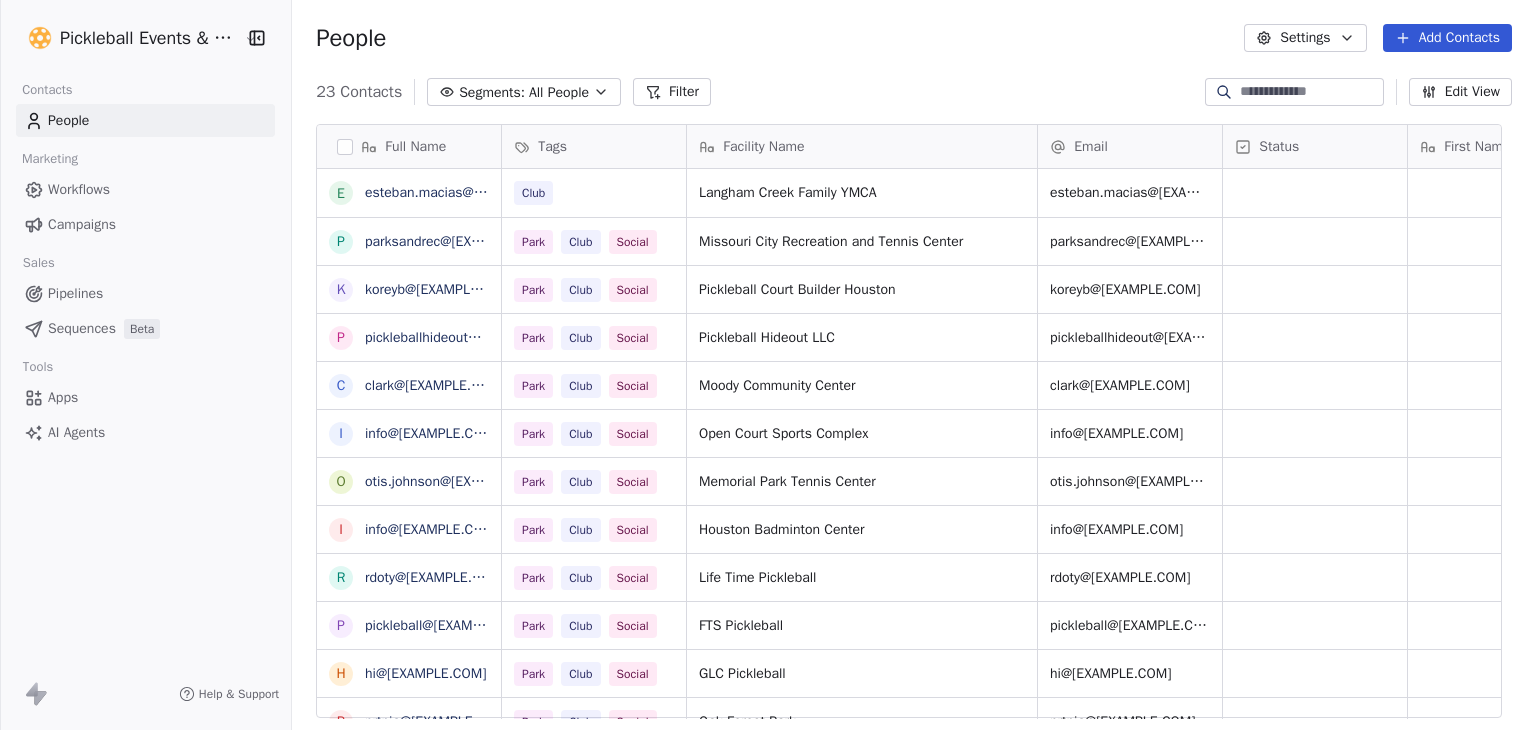 click on "Edit View" at bounding box center [1460, 92] 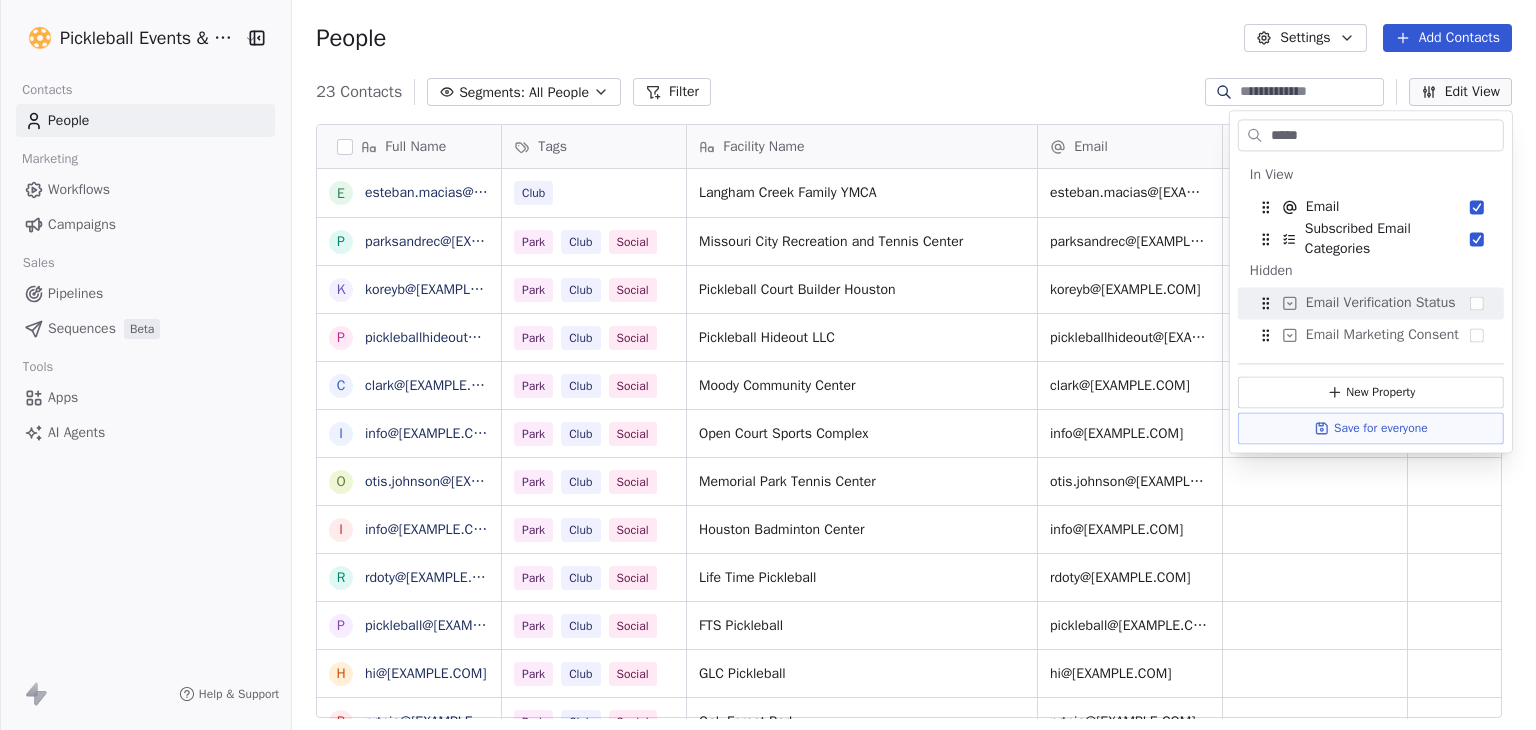 type on "*****" 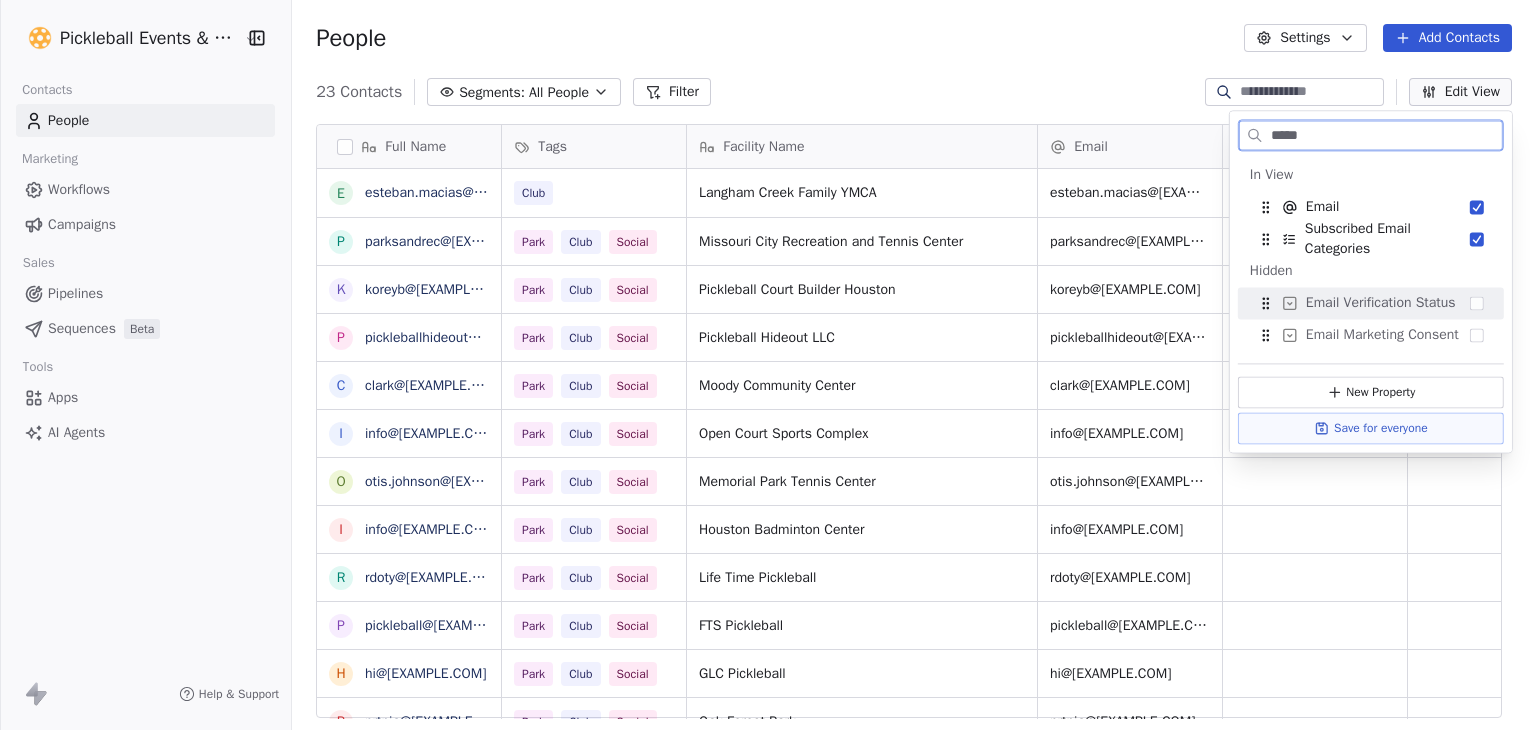 click on "Email Verification Status" at bounding box center [1371, 303] 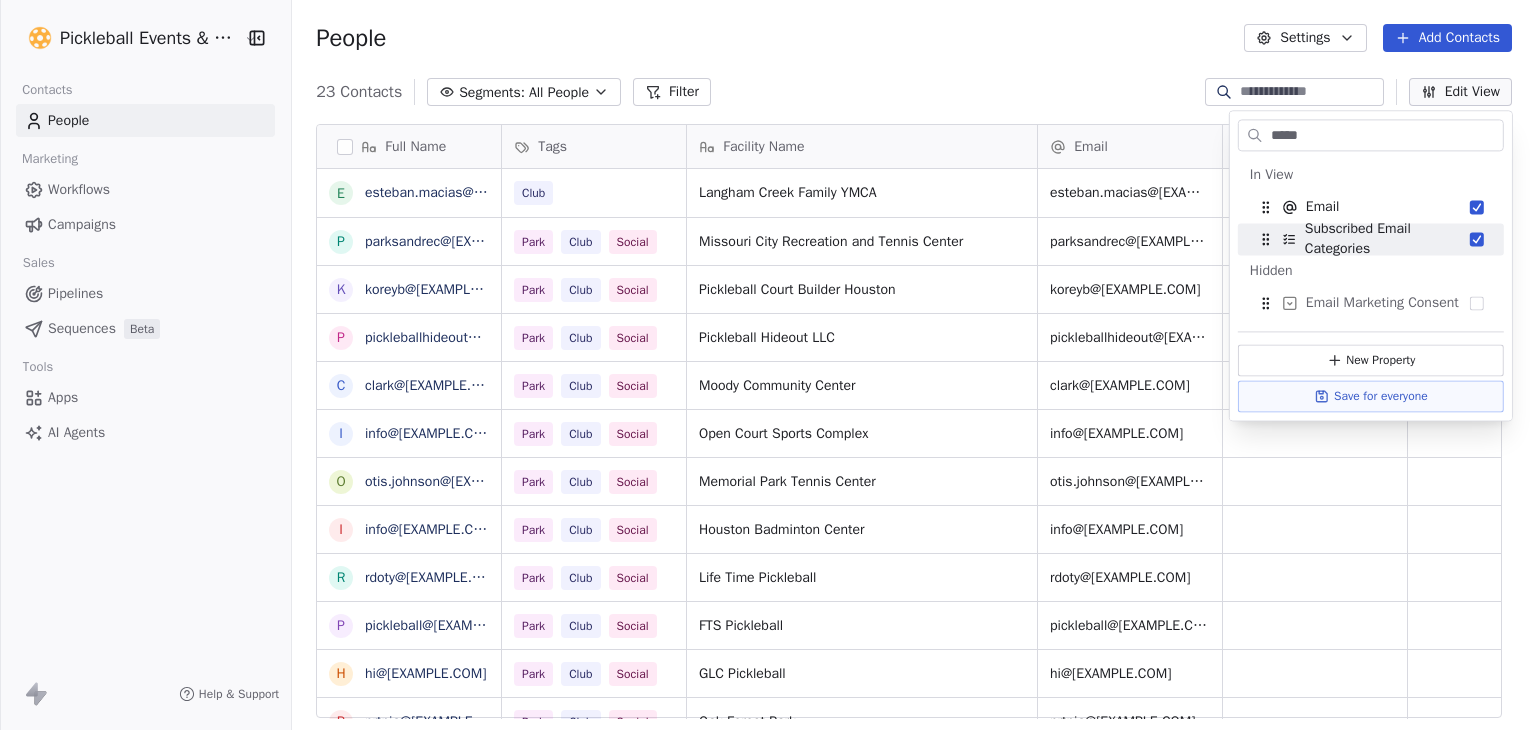 click on "People Settings  Add Contacts" at bounding box center (914, 38) 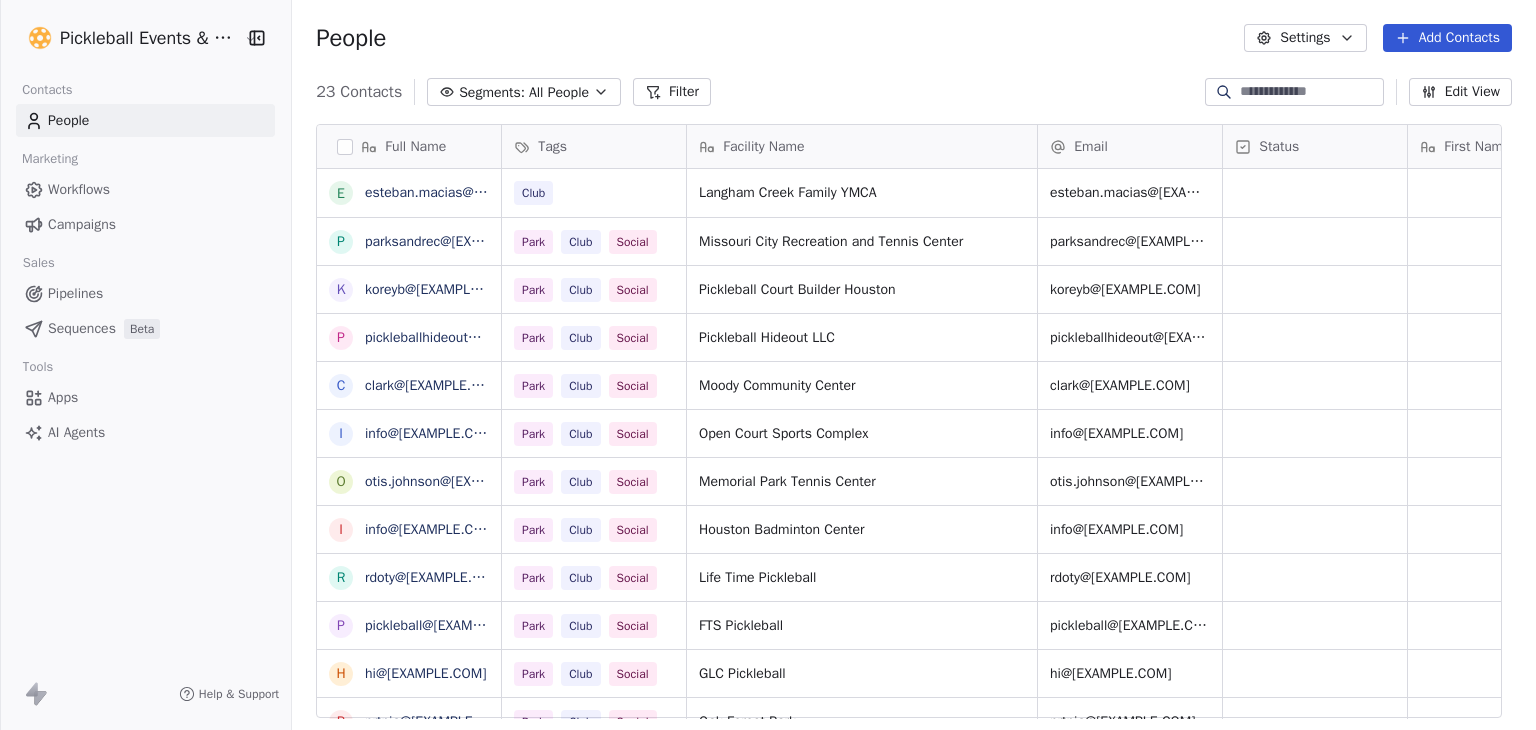 click on "Edit View" at bounding box center (1460, 92) 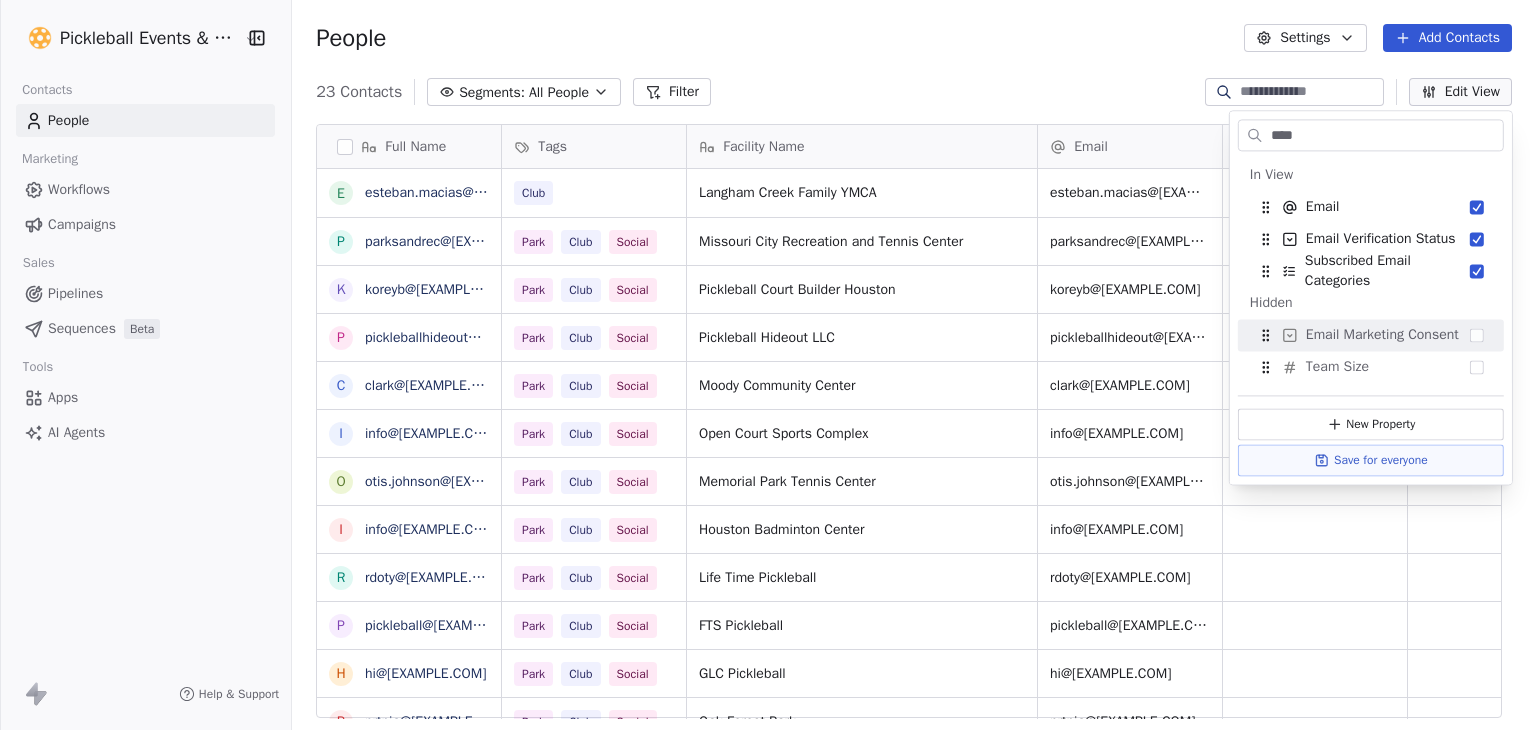 type on "****" 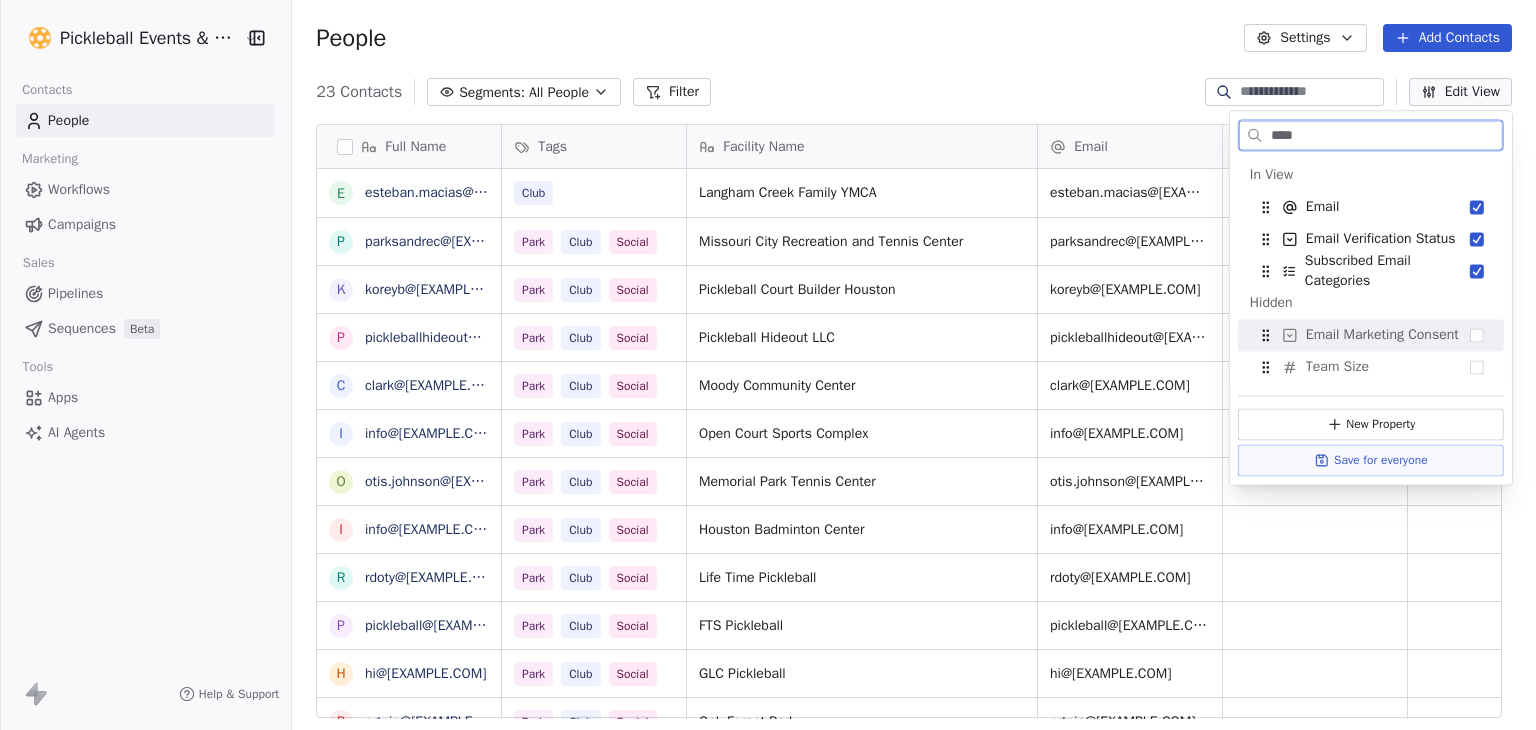 click on "Save for everyone" at bounding box center [1371, 460] 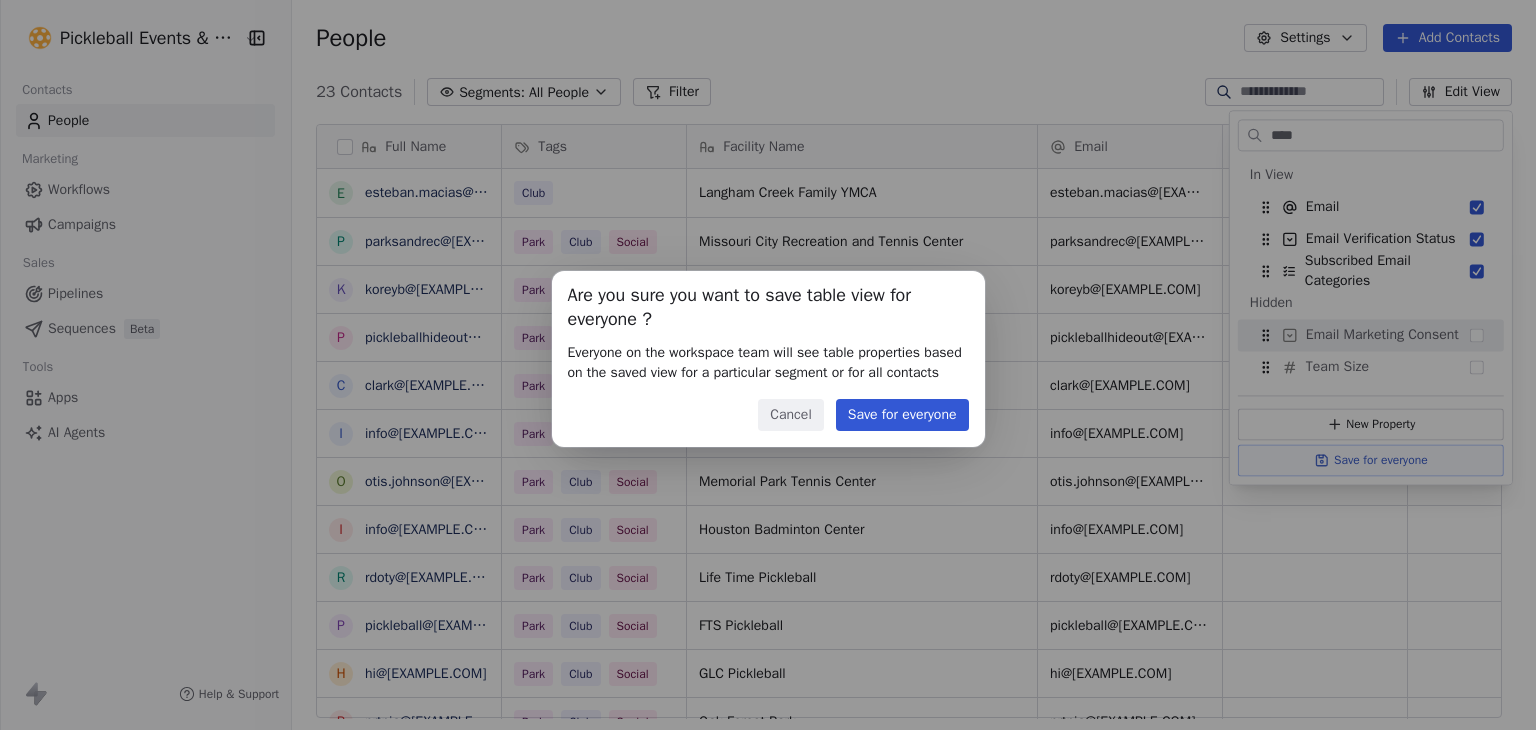 click on "Save for everyone" at bounding box center [902, 415] 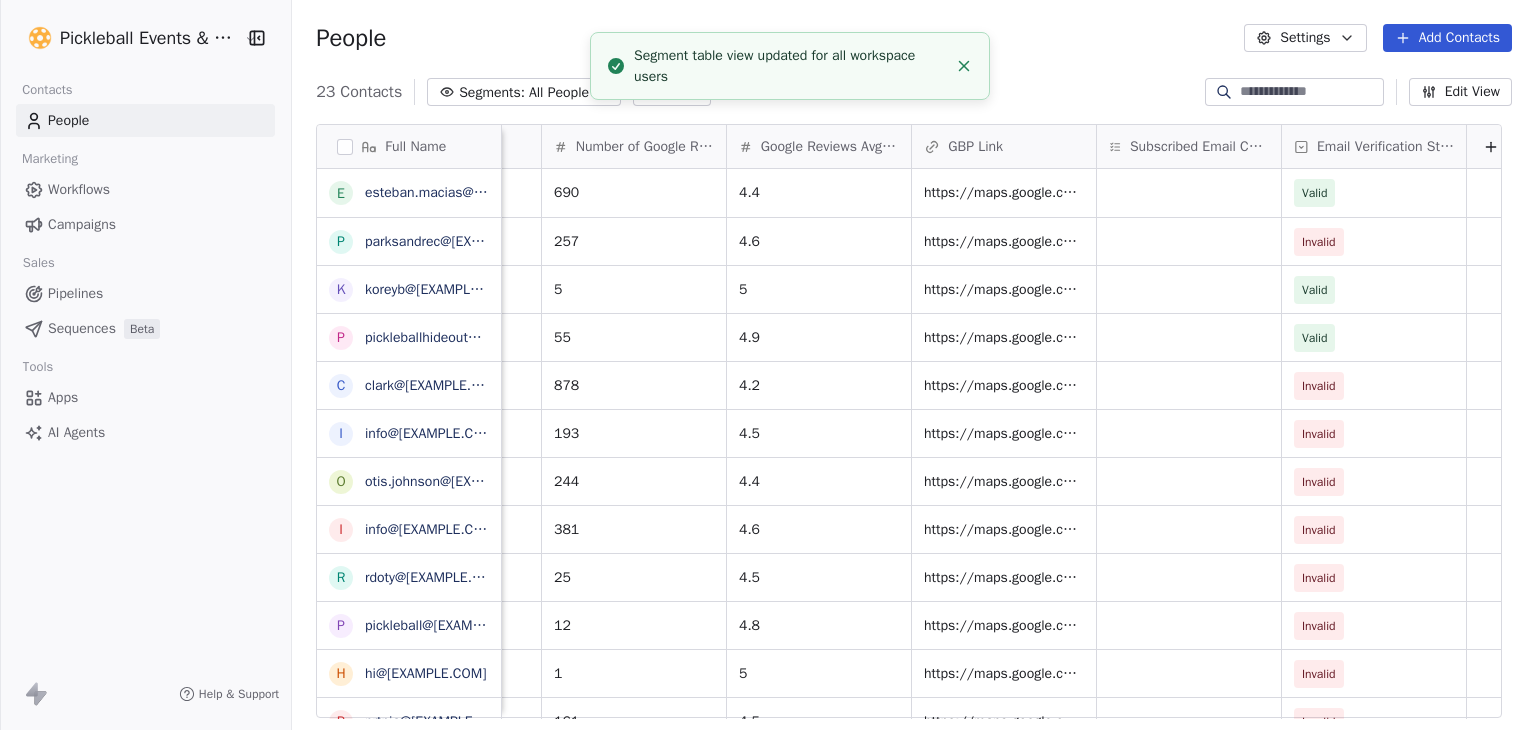 scroll, scrollTop: 0, scrollLeft: 1079, axis: horizontal 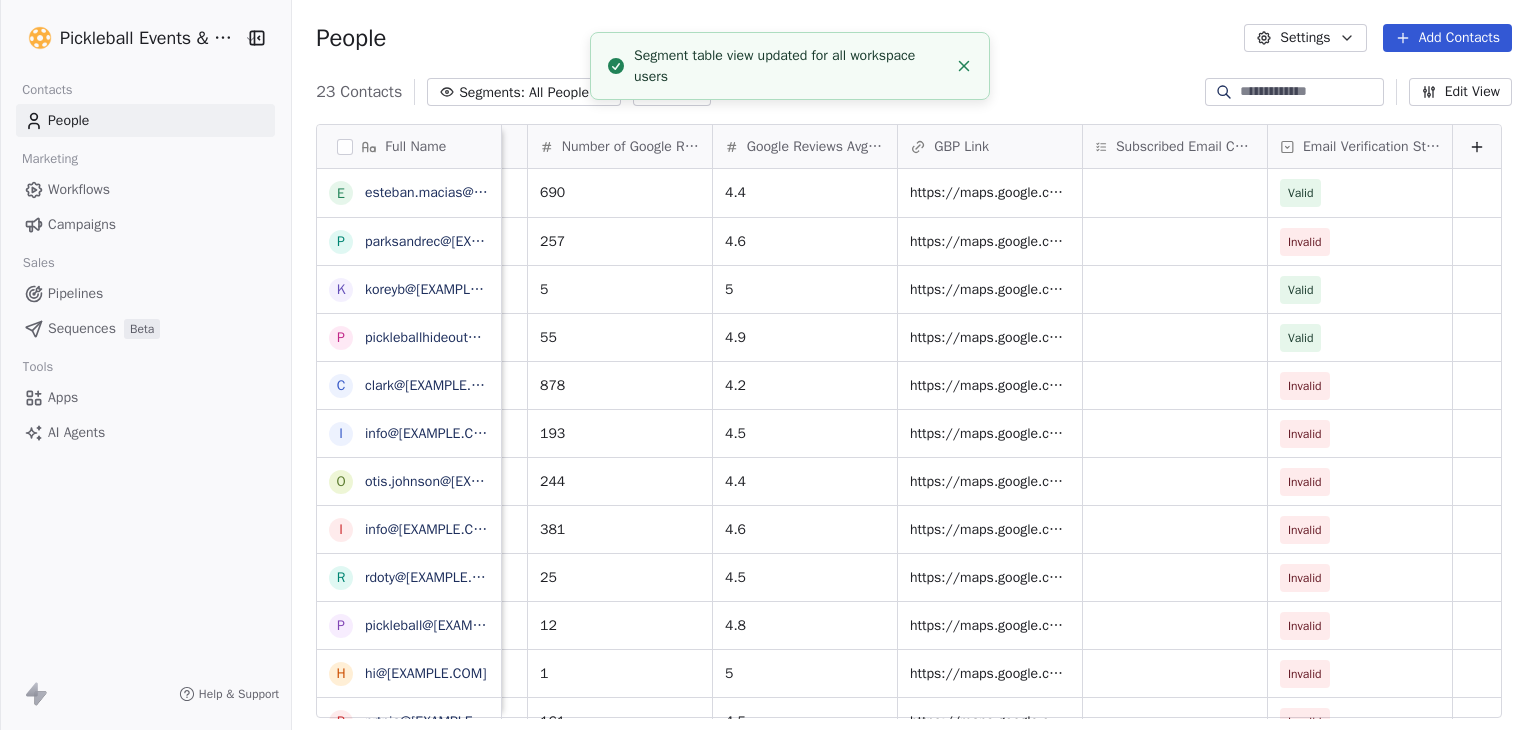 click on "23 Contacts Segments: All People Filter  Edit View" at bounding box center [914, 92] 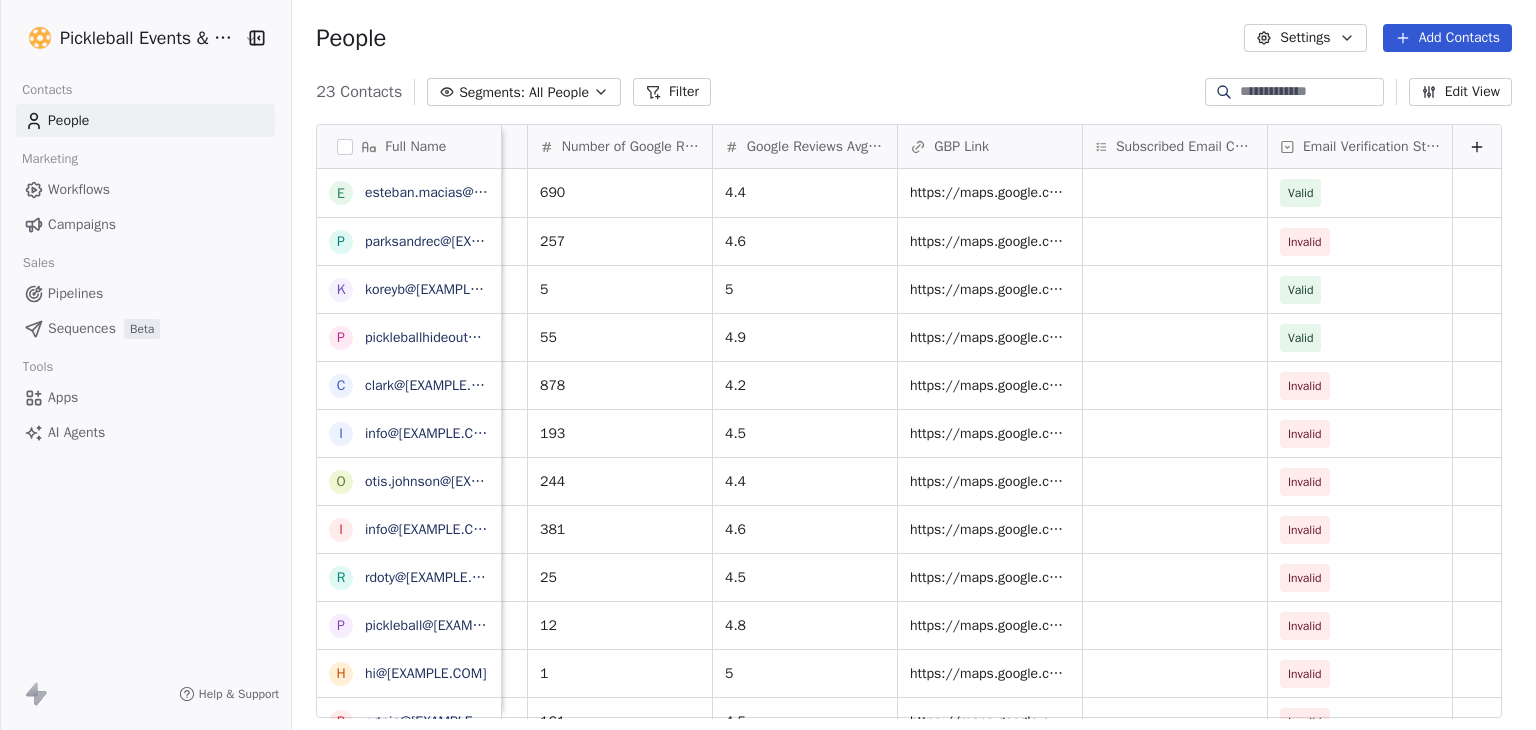 click on "Edit View" at bounding box center [1460, 92] 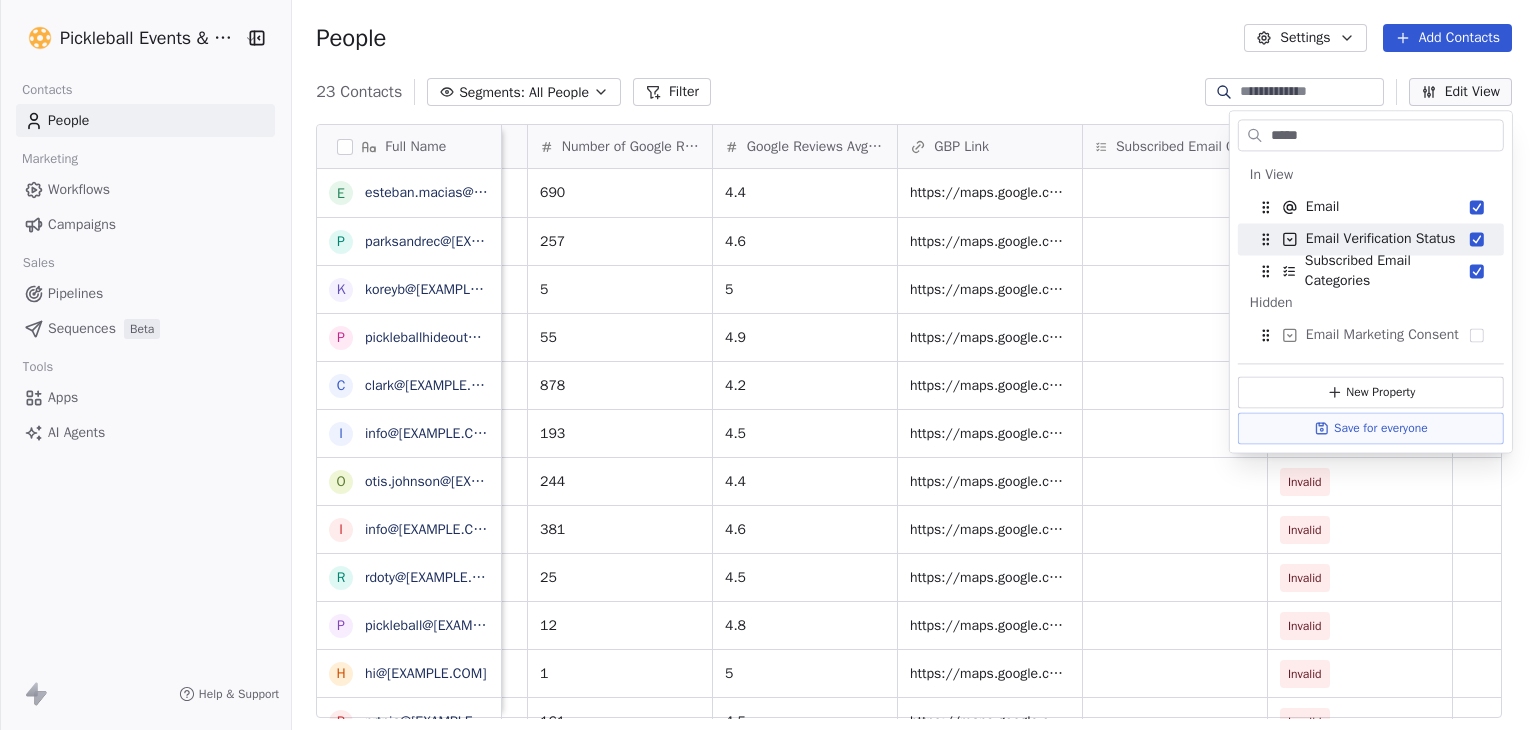type on "*****" 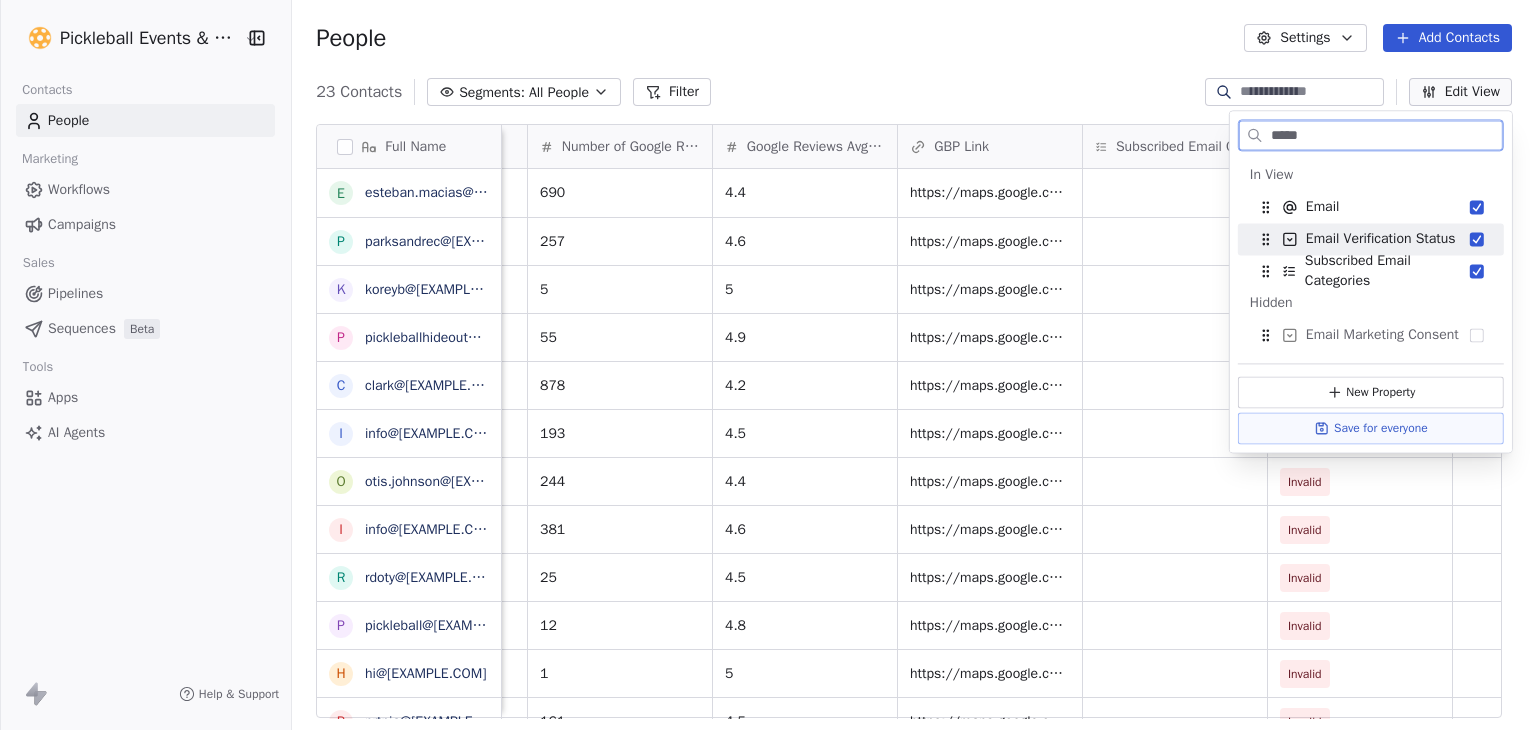 click at bounding box center [1477, 239] 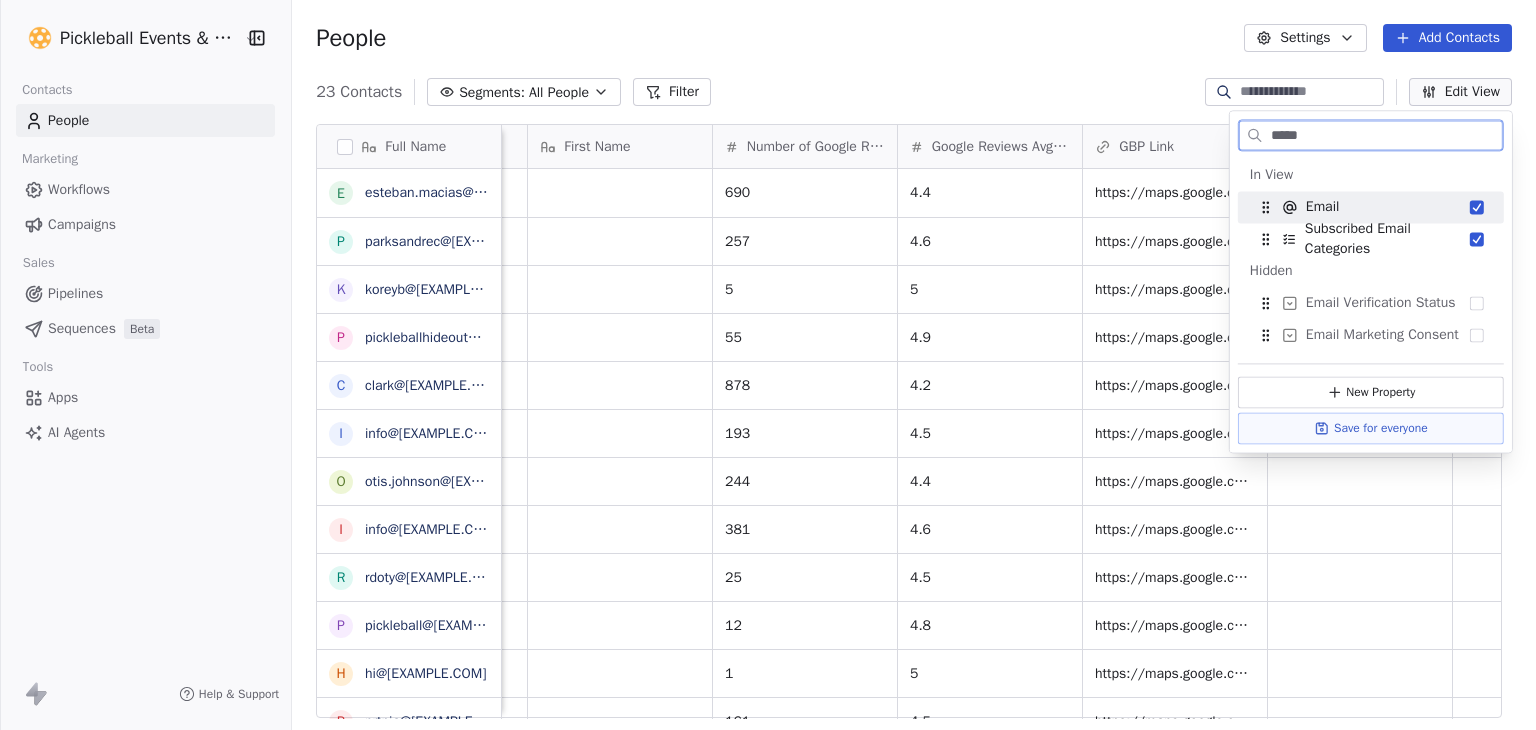 scroll, scrollTop: 0, scrollLeft: 895, axis: horizontal 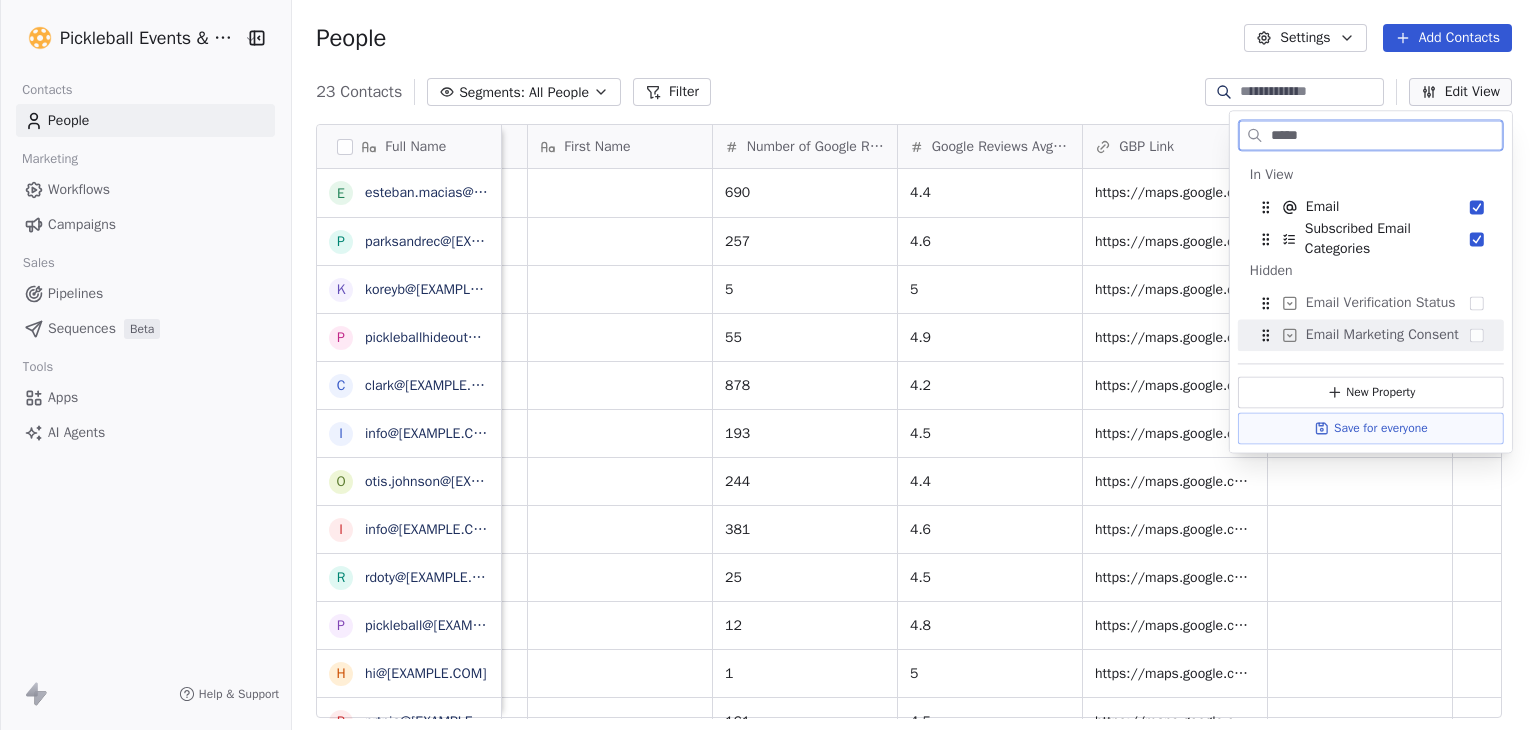 click at bounding box center (1477, 335) 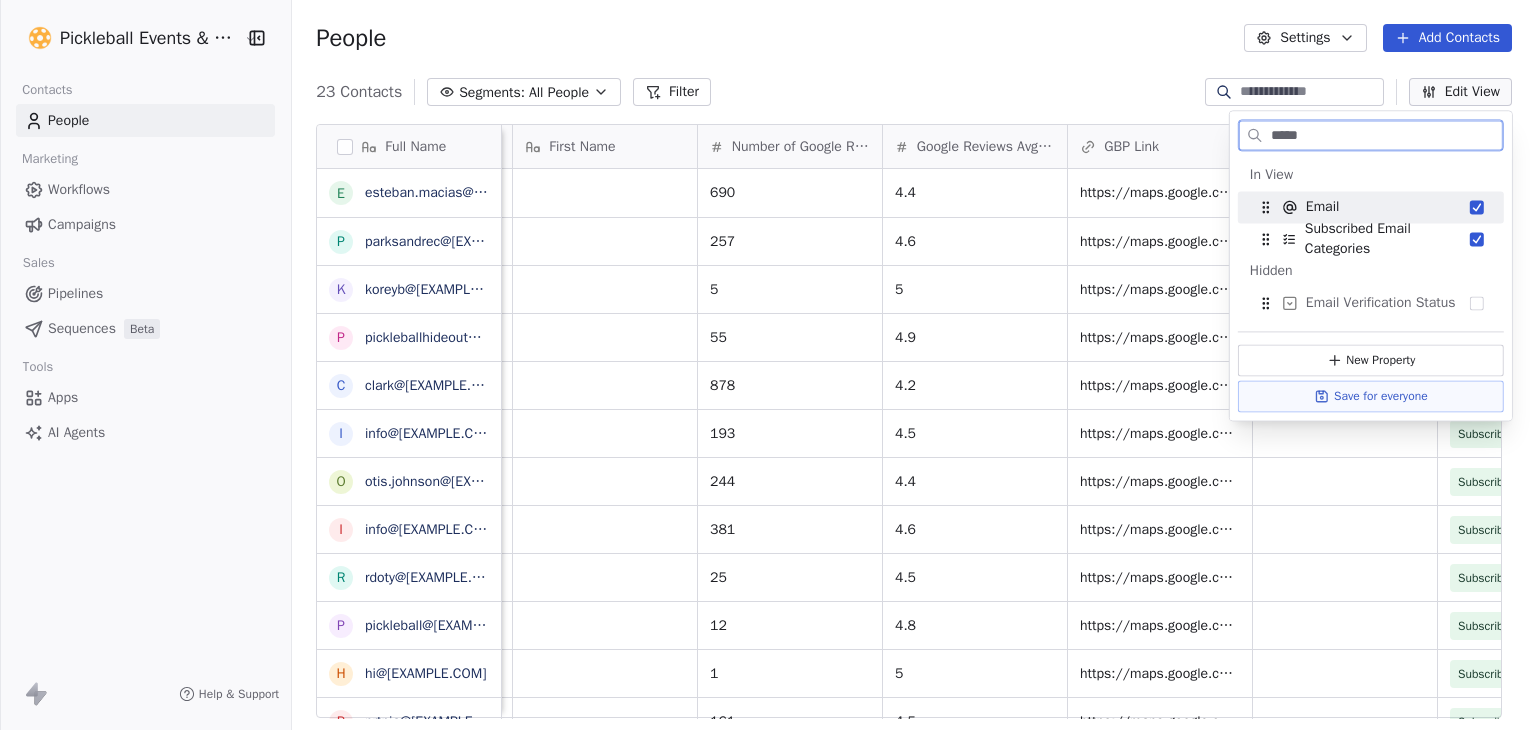 click on "Save for everyone" at bounding box center [1371, 396] 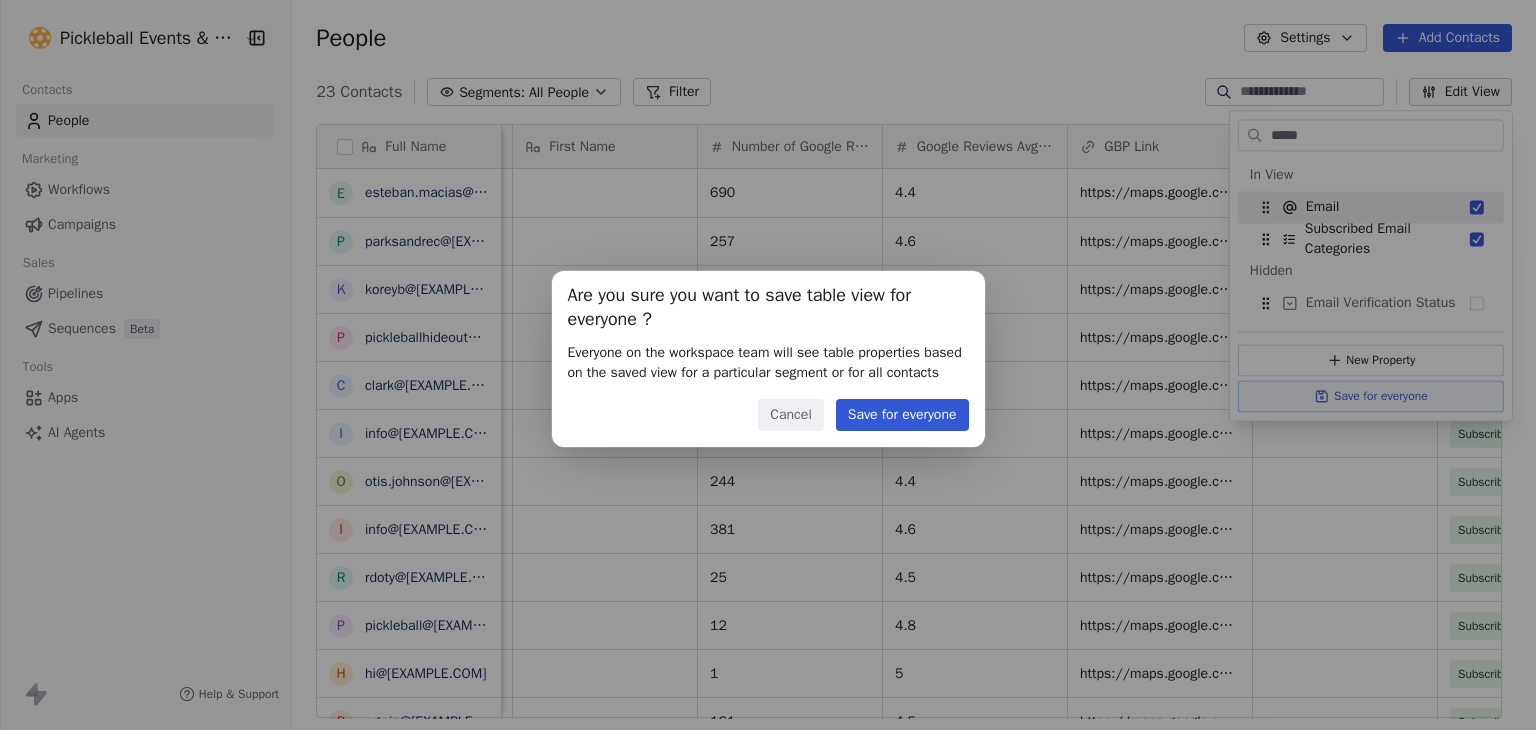 click on "Save for everyone" at bounding box center (902, 415) 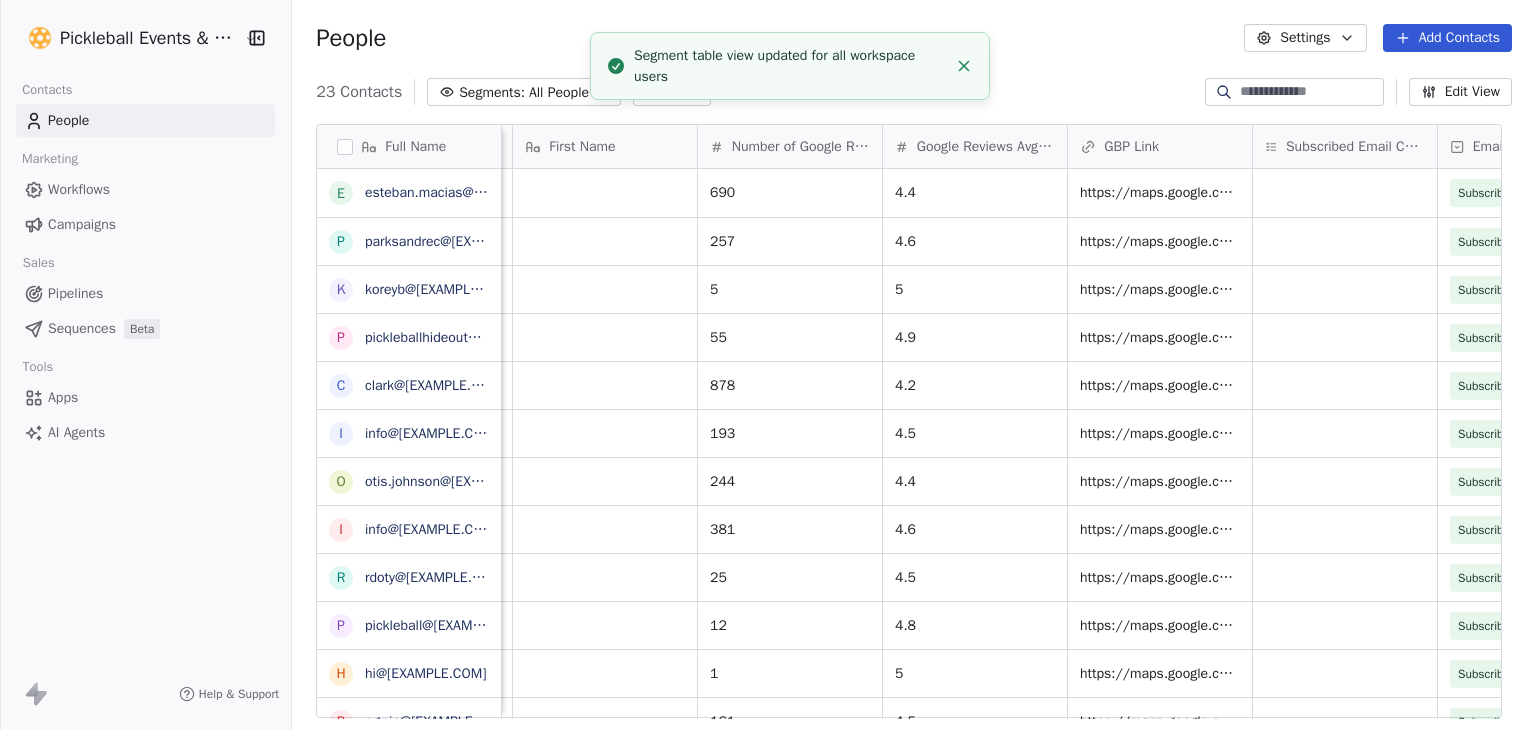 scroll, scrollTop: 0, scrollLeft: 1079, axis: horizontal 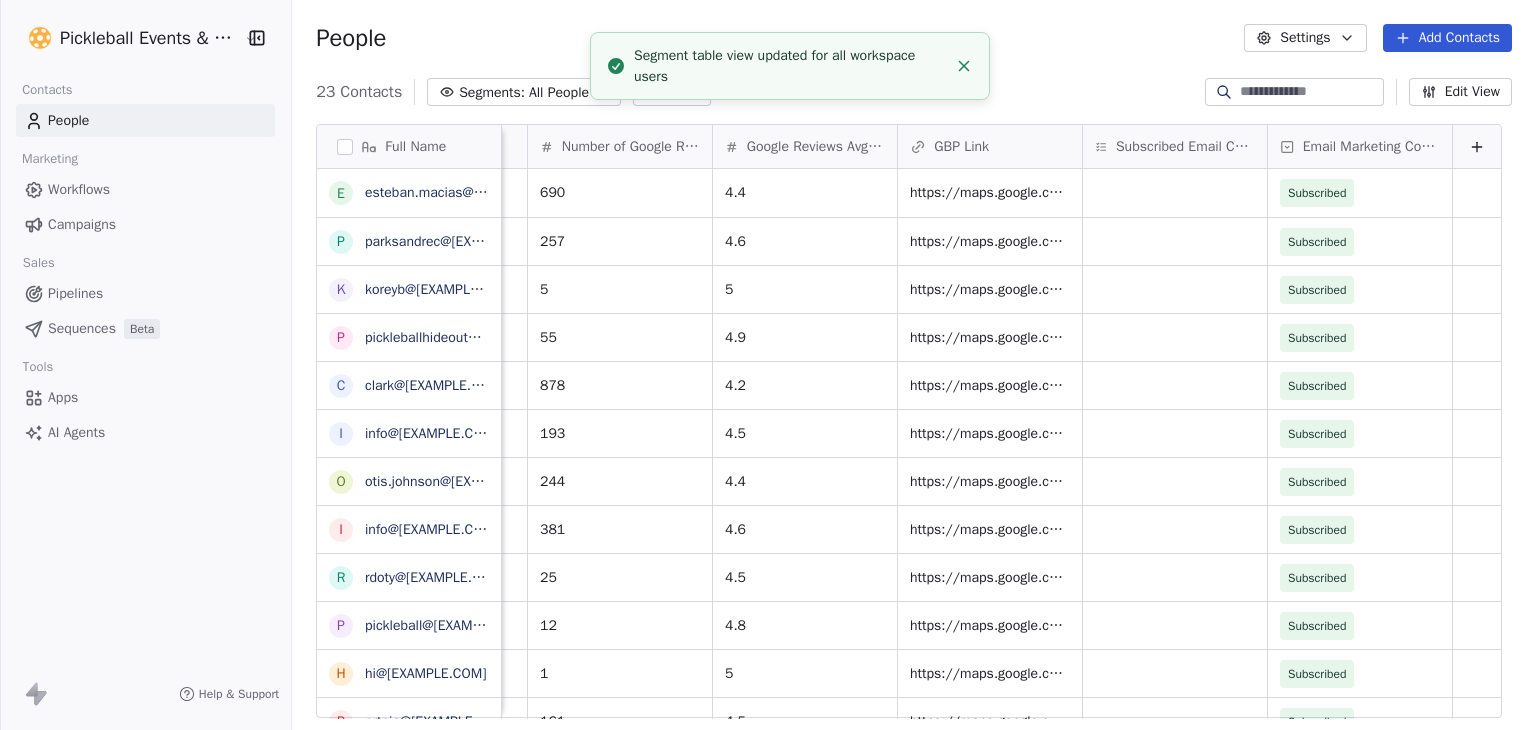 click on "People Settings  Add Contacts" at bounding box center [914, 38] 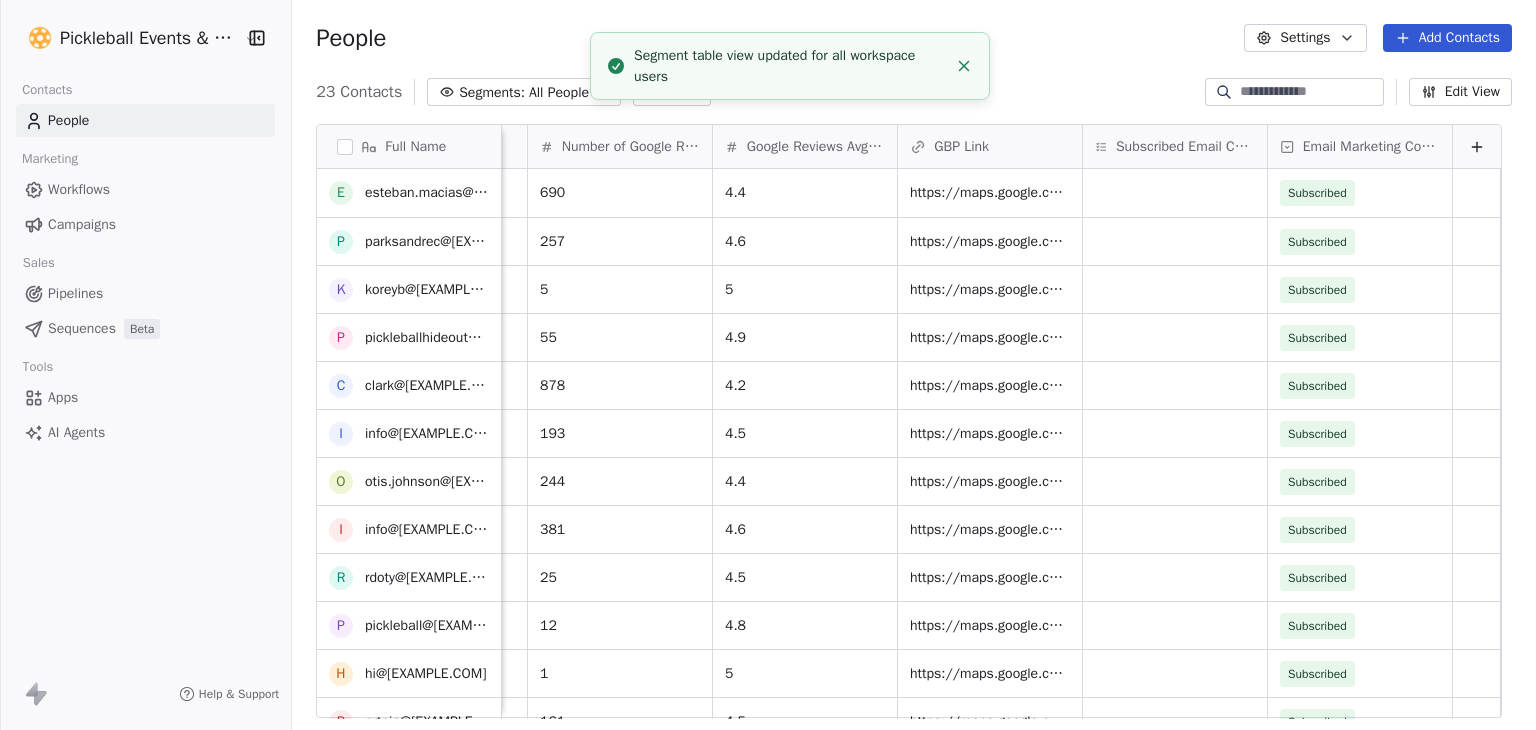 scroll, scrollTop: 553, scrollLeft: 0, axis: vertical 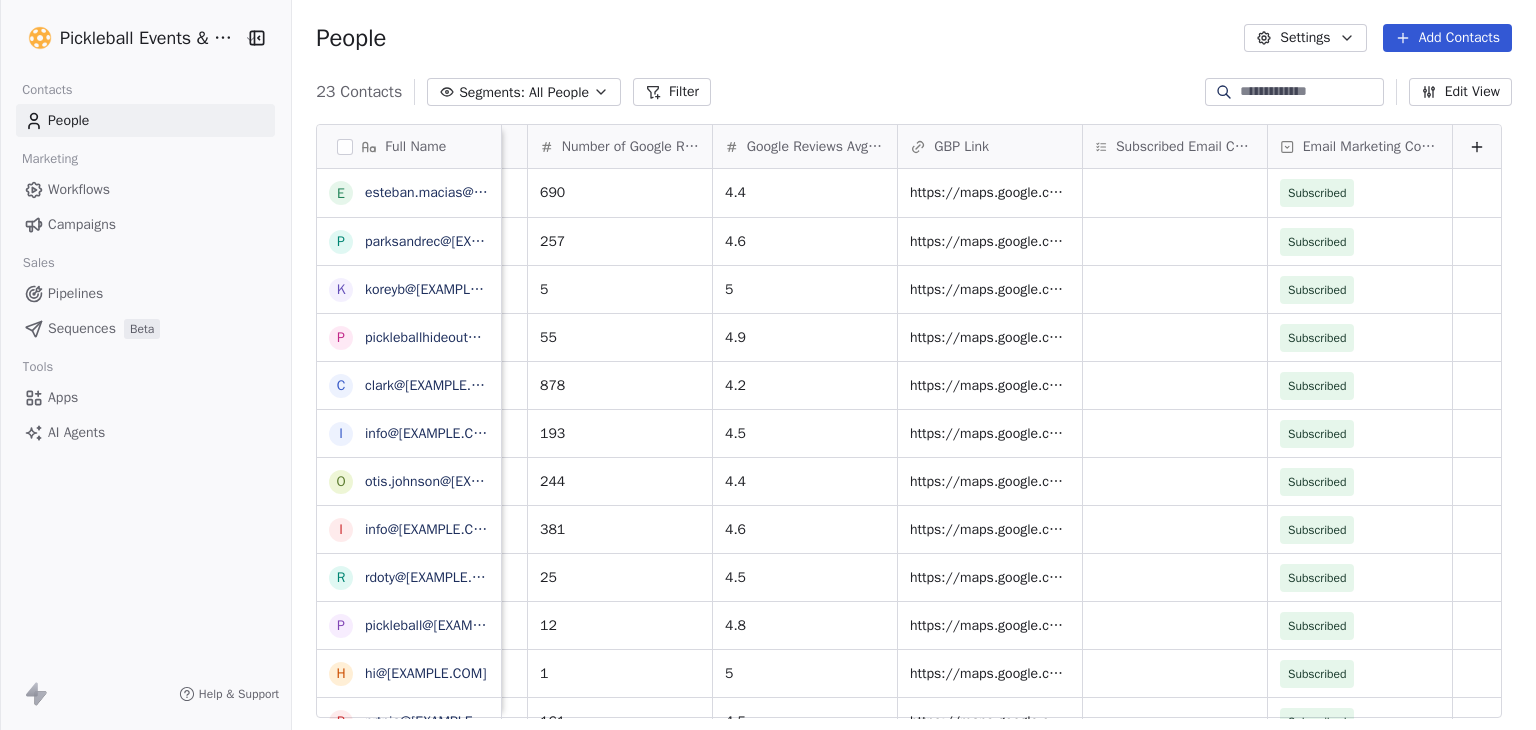 click on "Email Marketing Consent" at bounding box center [1372, 147] 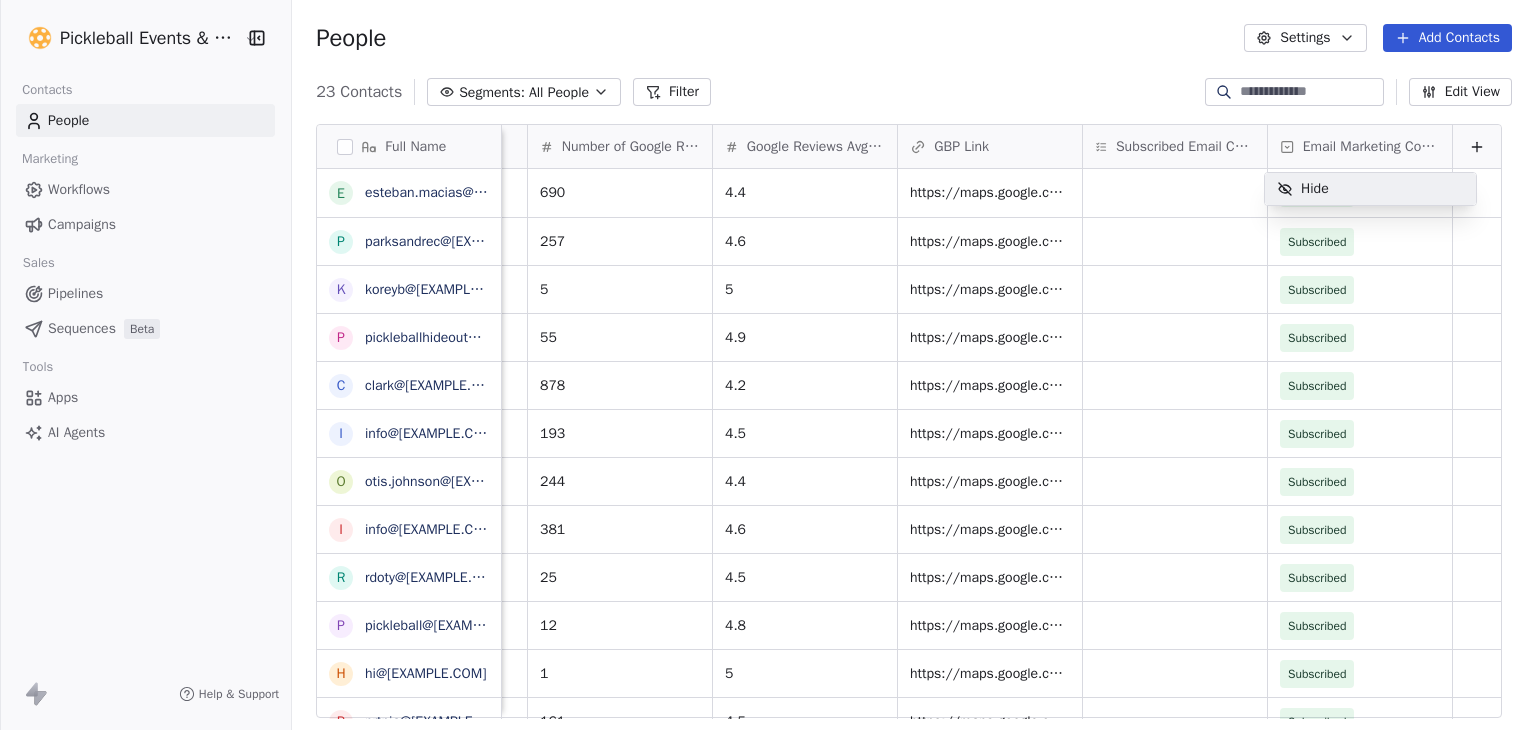 click on "info@[EXAMPLE.COM]" at bounding box center (768, 365) 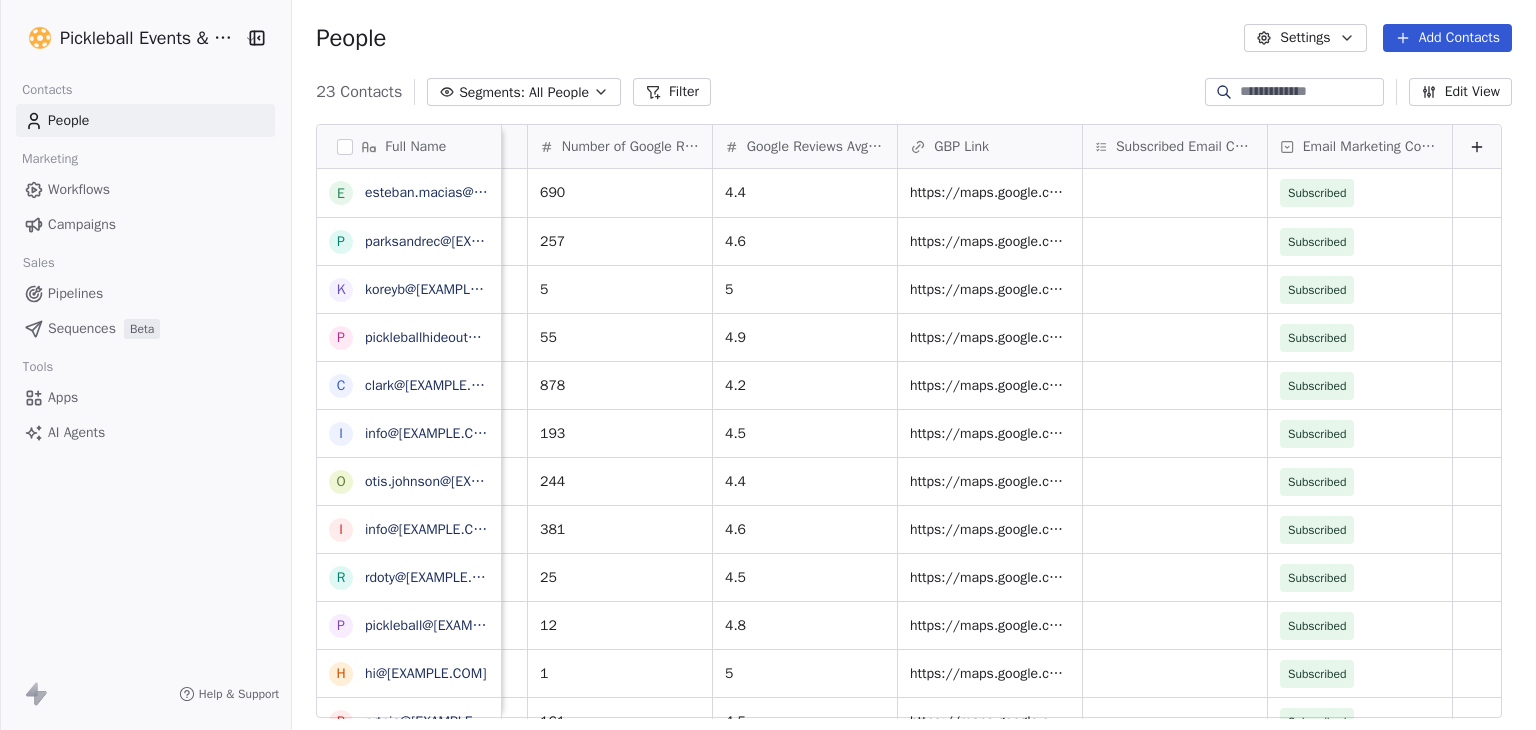 click on "Edit View" at bounding box center (1460, 92) 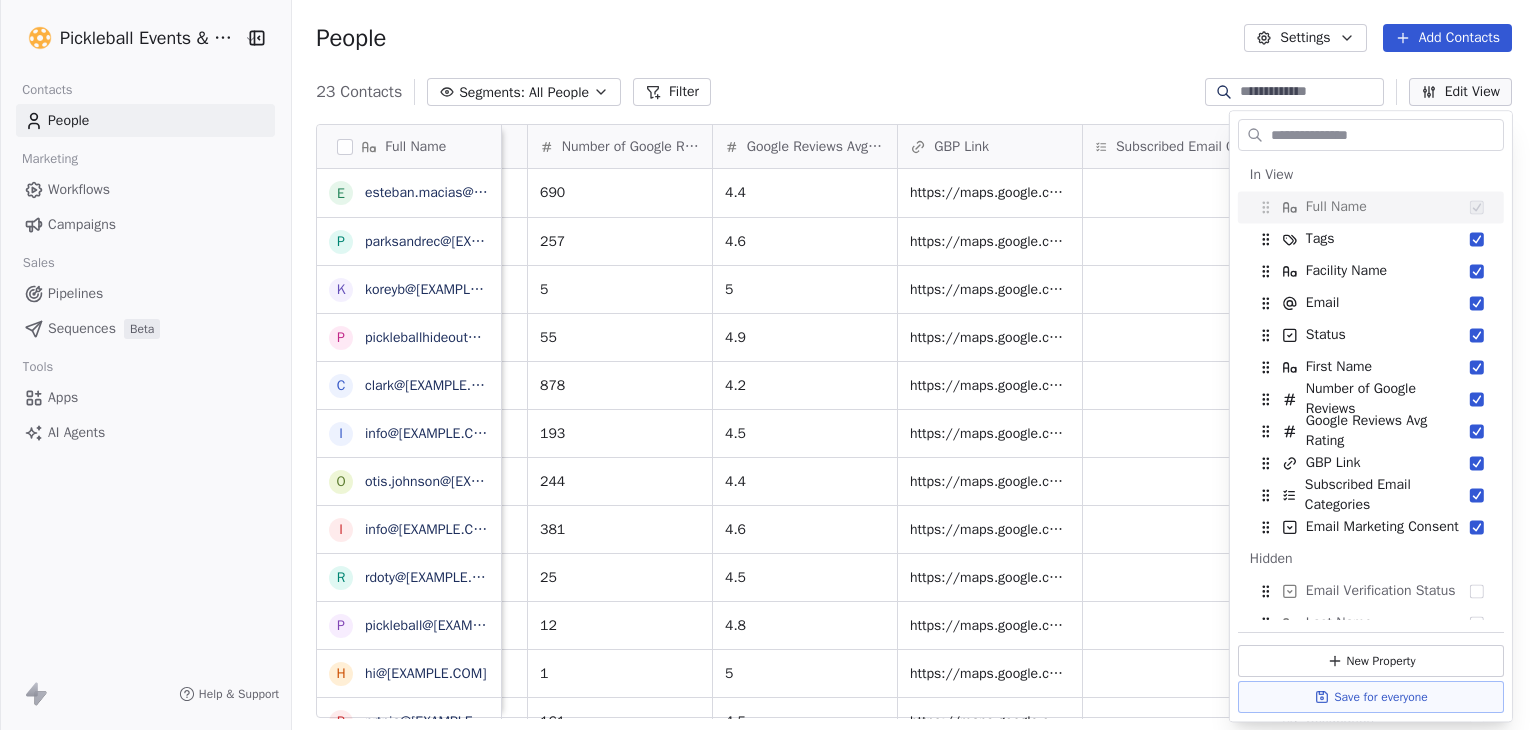 click at bounding box center (1385, 135) 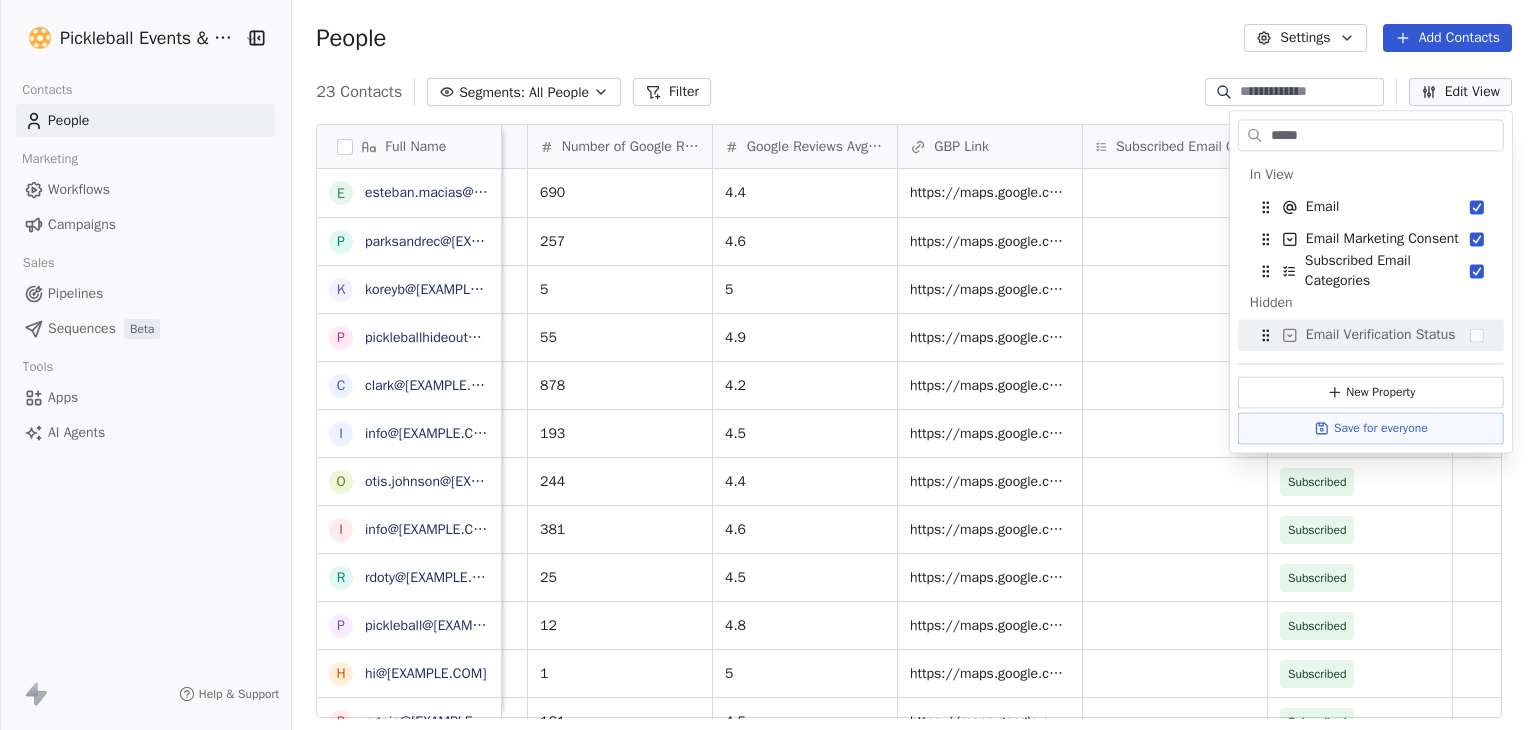 type on "*****" 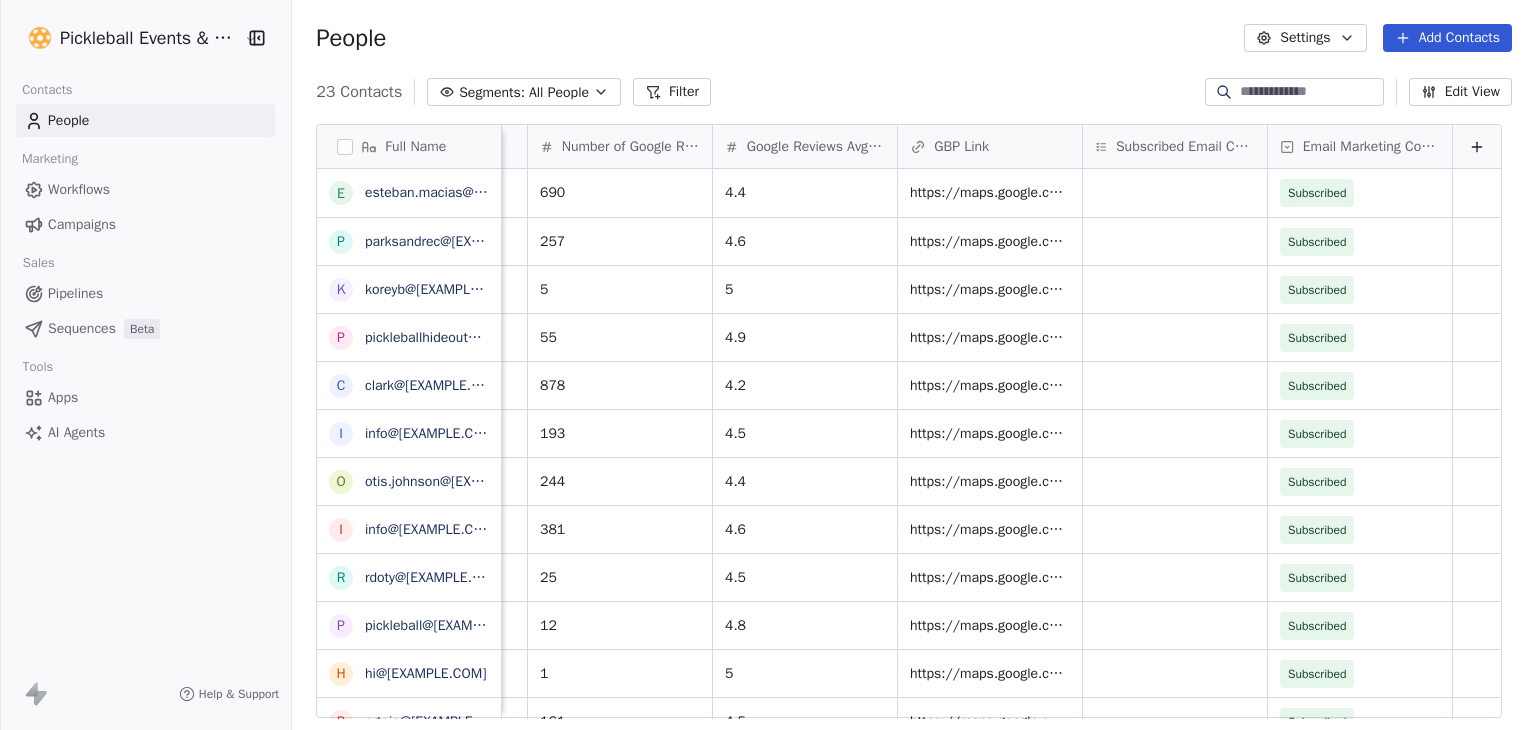 click 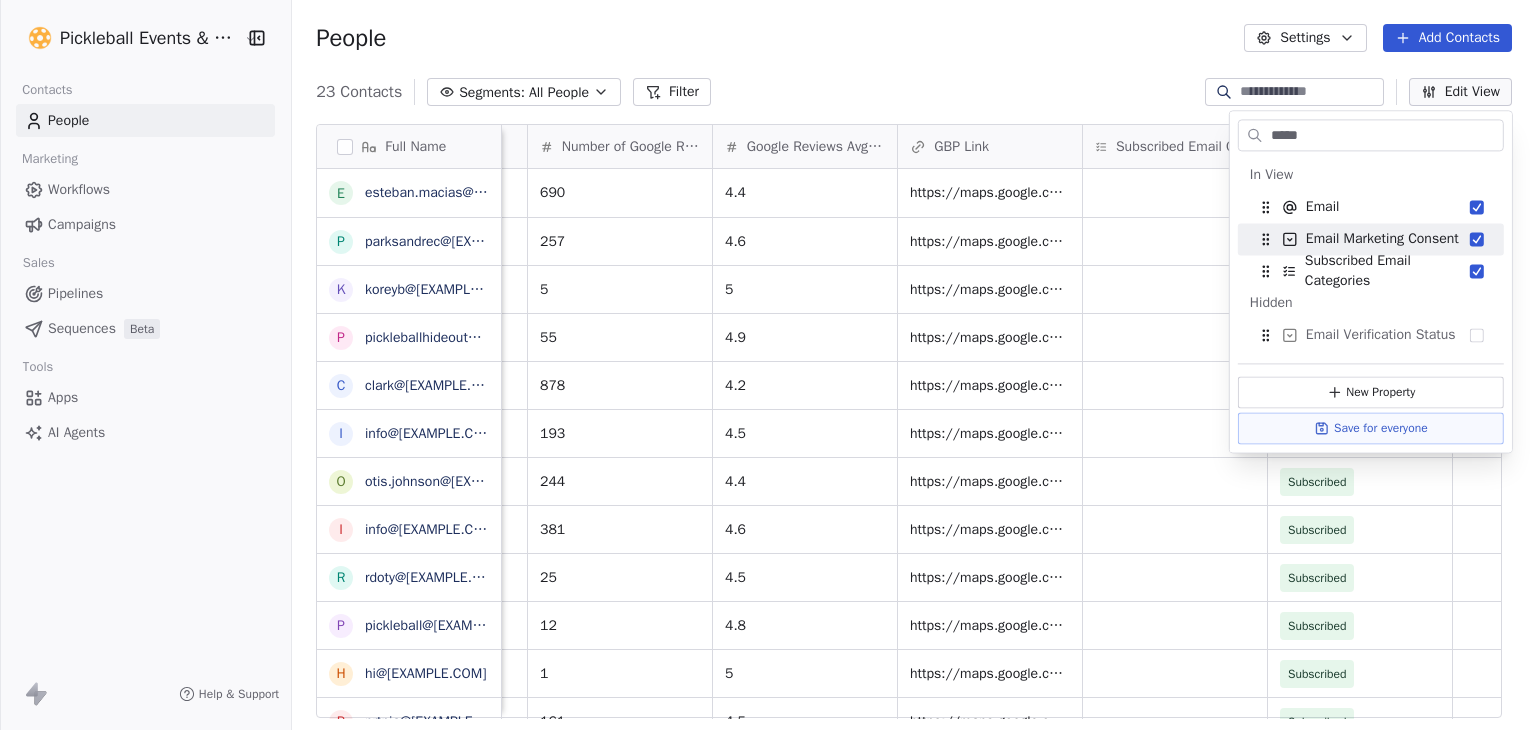 type on "*****" 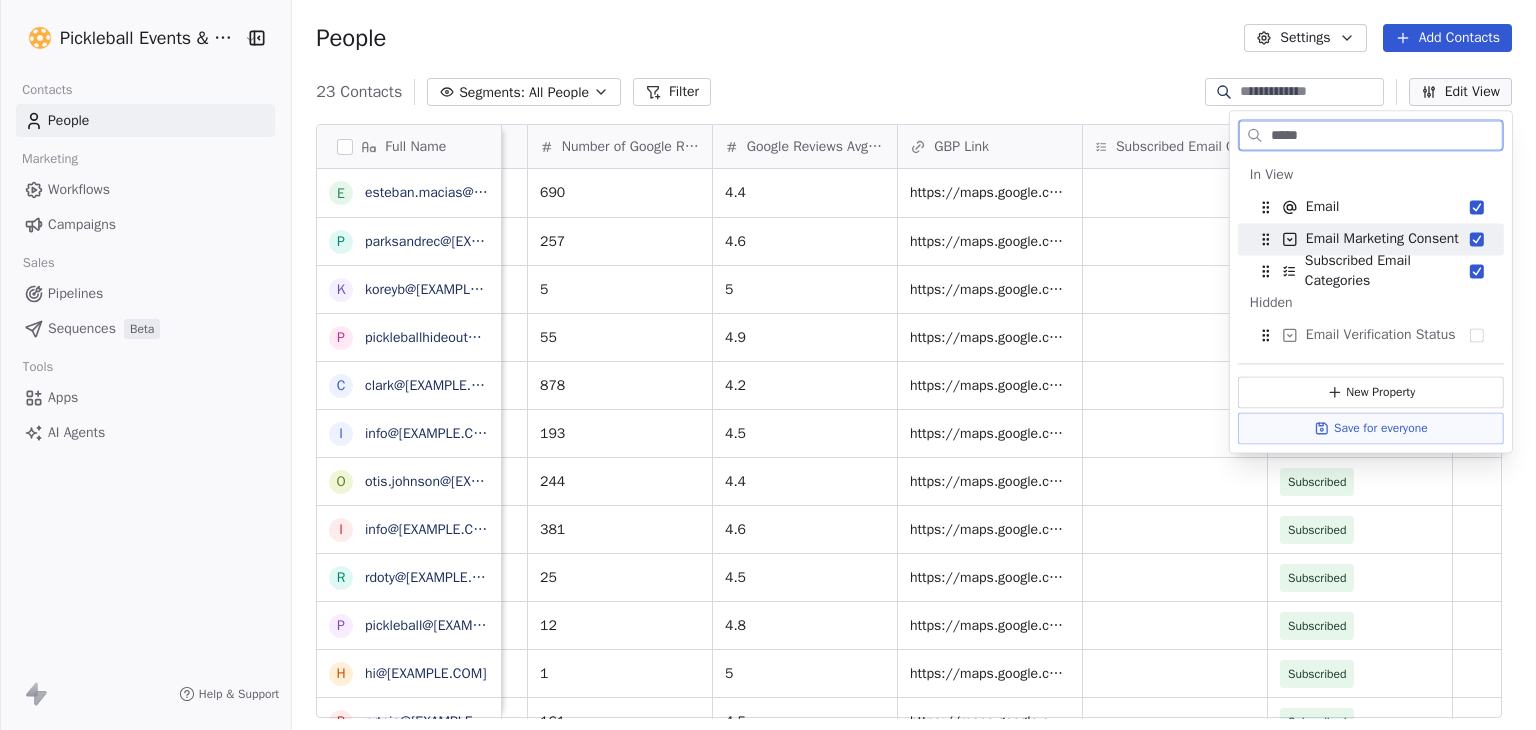 click at bounding box center [1477, 239] 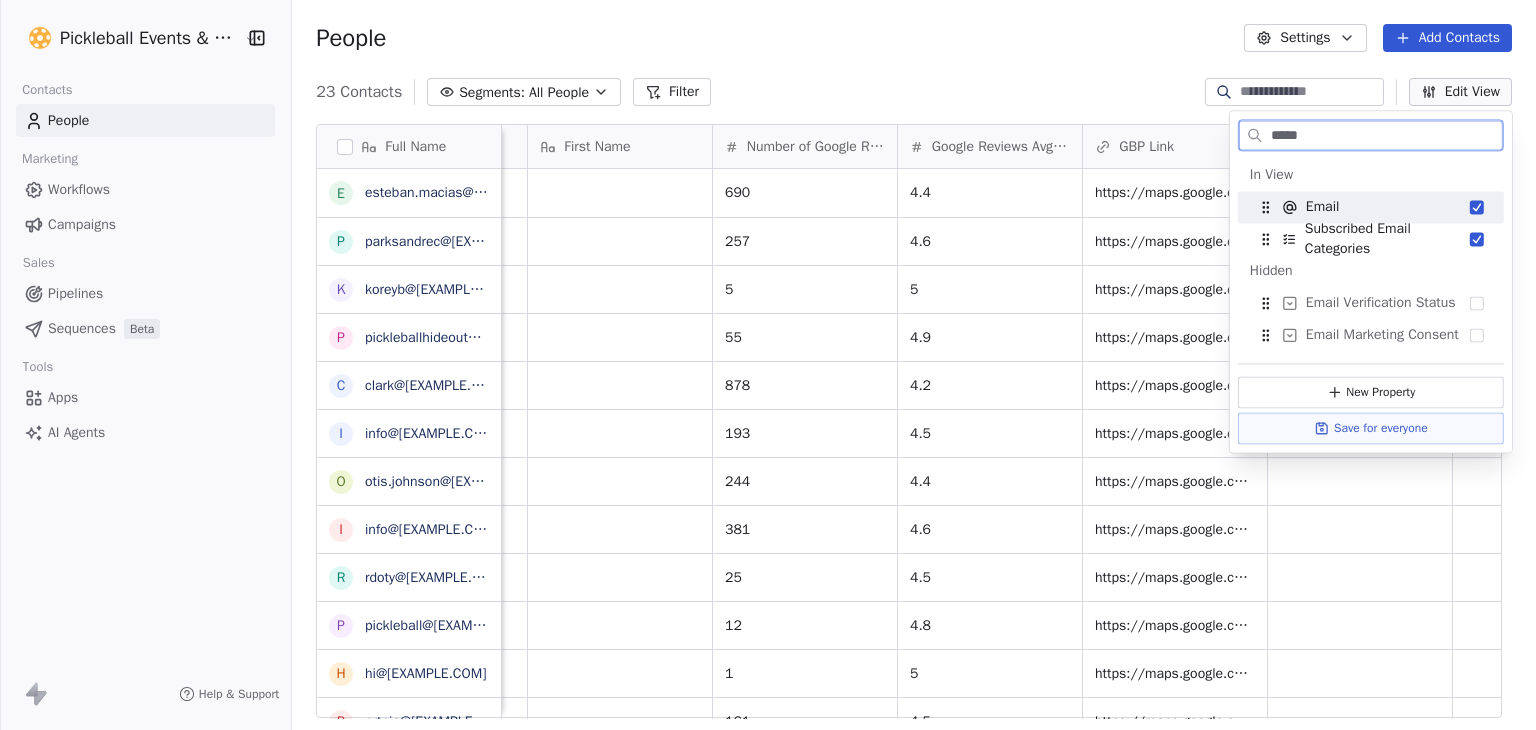 scroll, scrollTop: 0, scrollLeft: 895, axis: horizontal 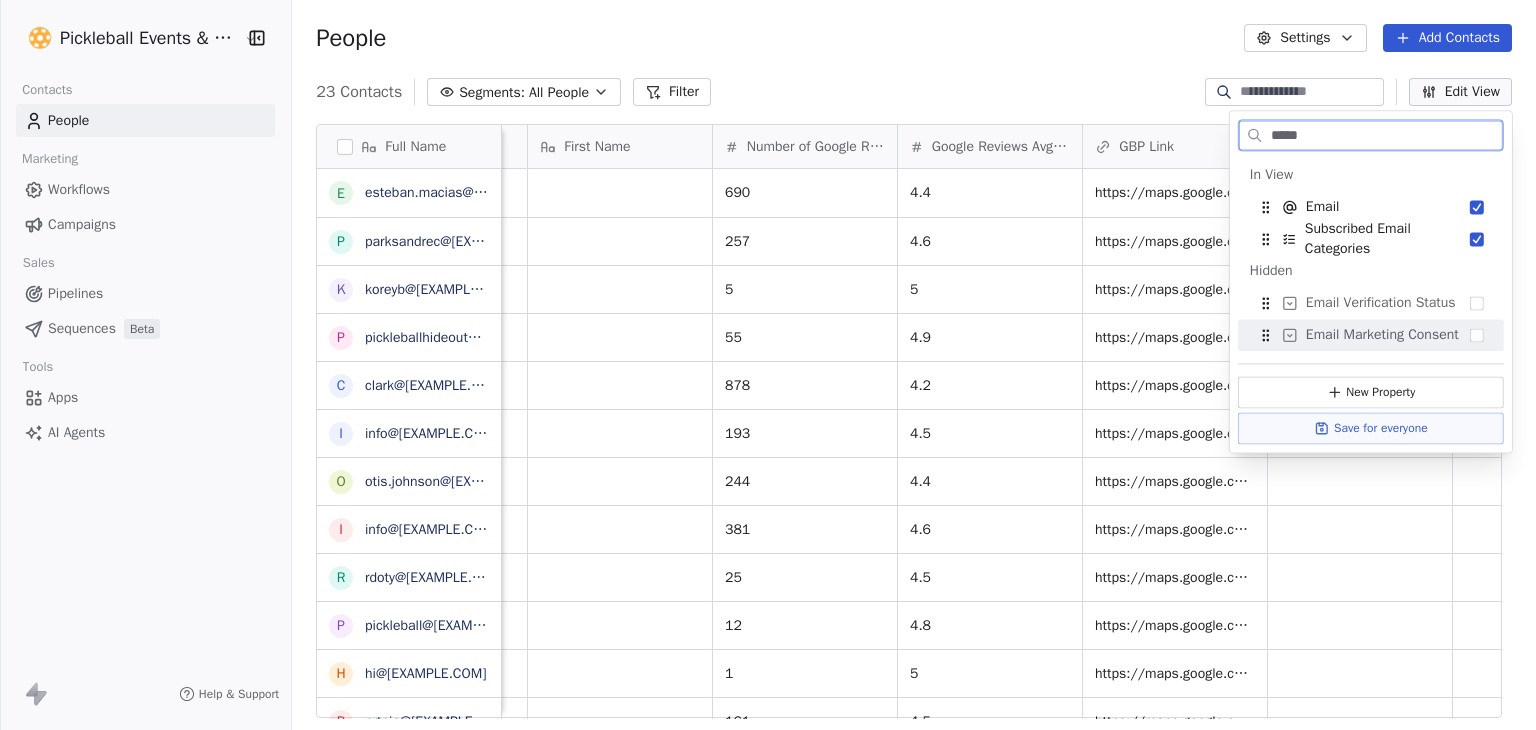 click on "Save for everyone" at bounding box center (1371, 428) 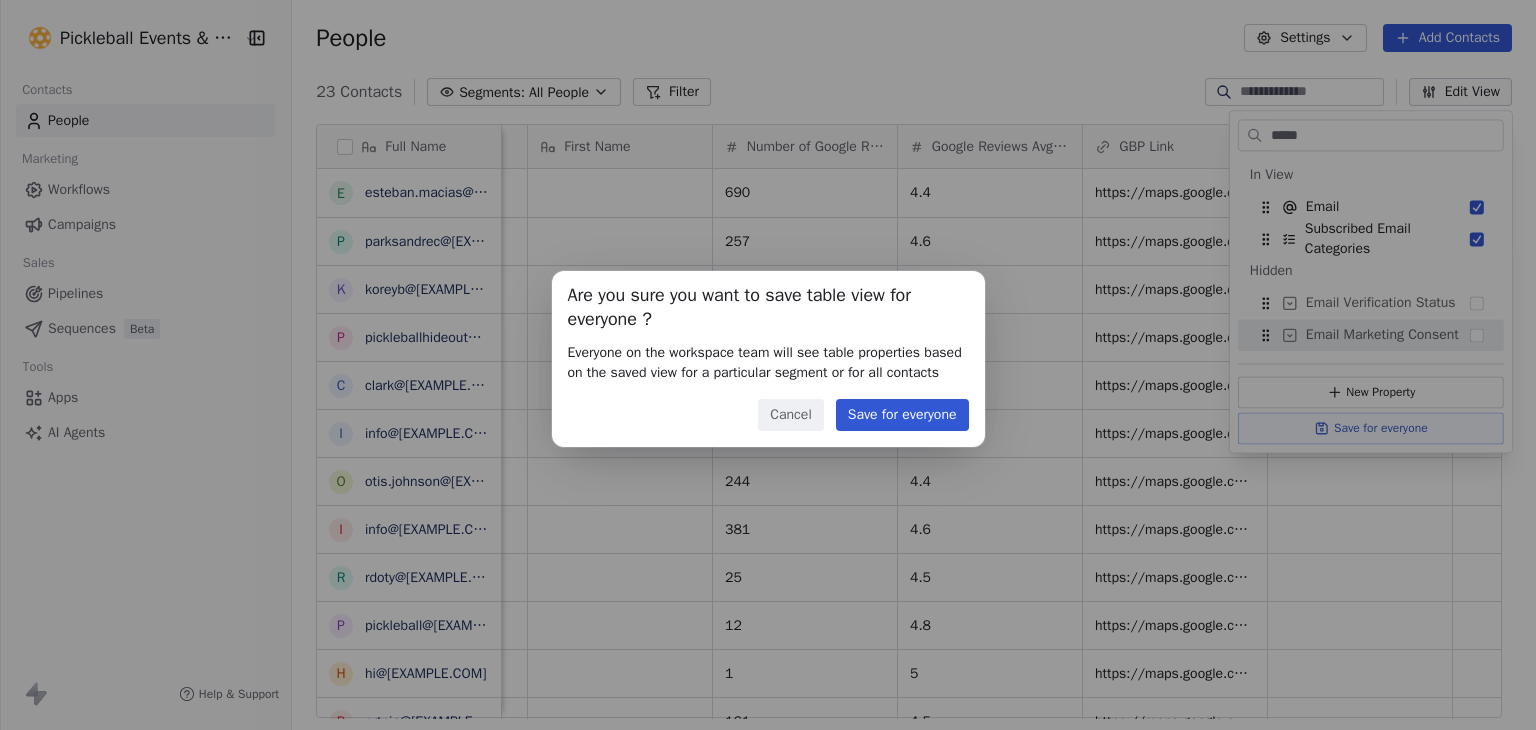click on "Save for everyone" at bounding box center [902, 415] 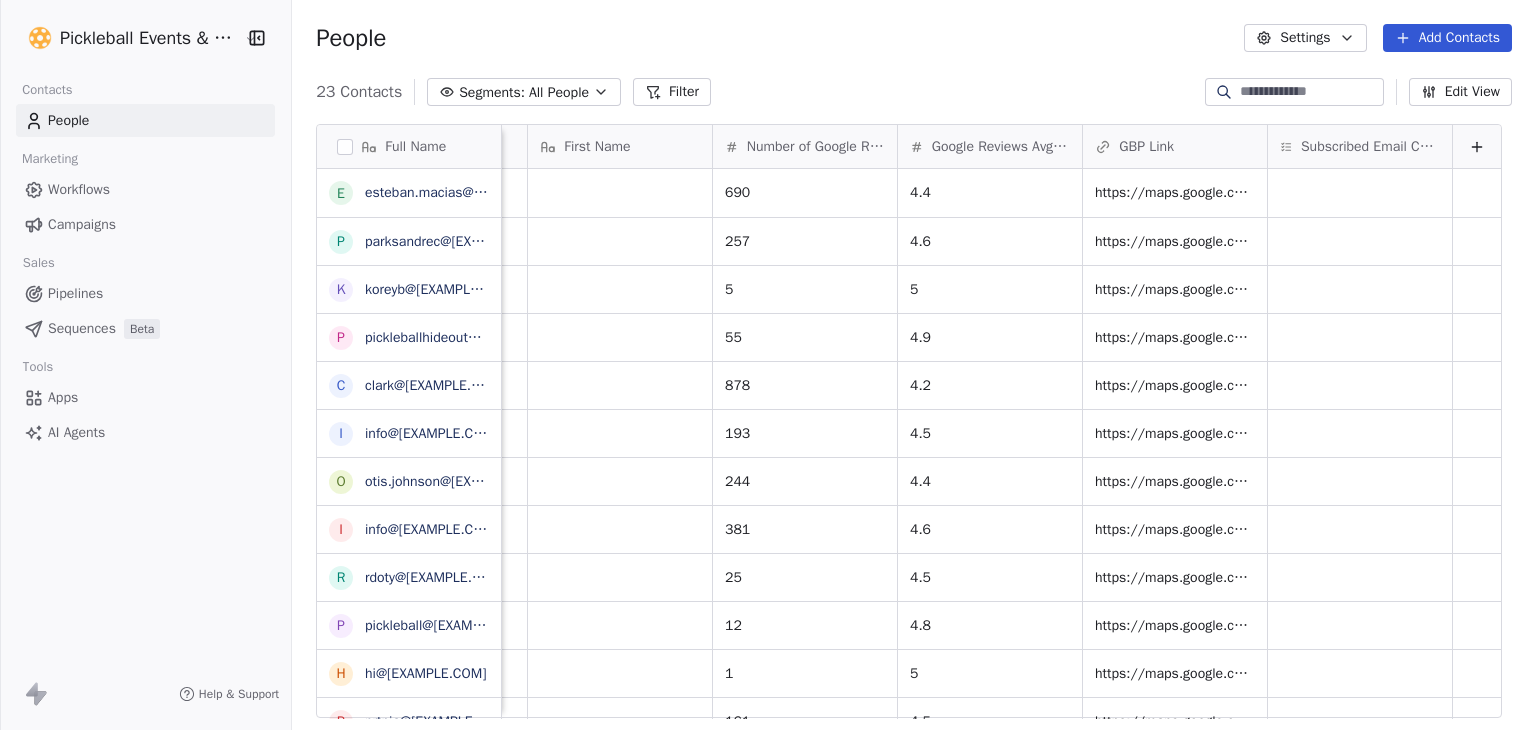 click on "info@[EXAMPLE.COM]" at bounding box center (768, 365) 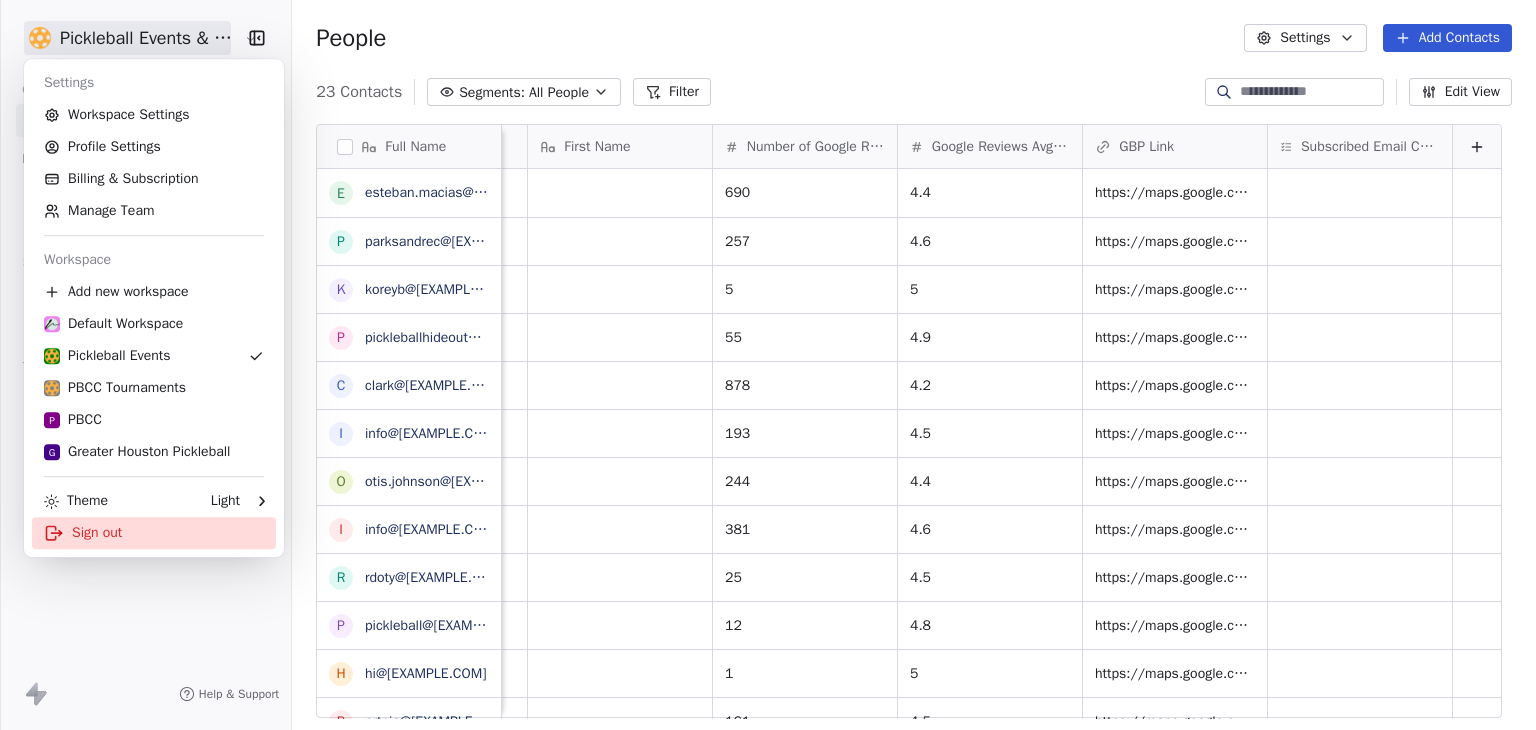 click on "Sign out" at bounding box center [154, 533] 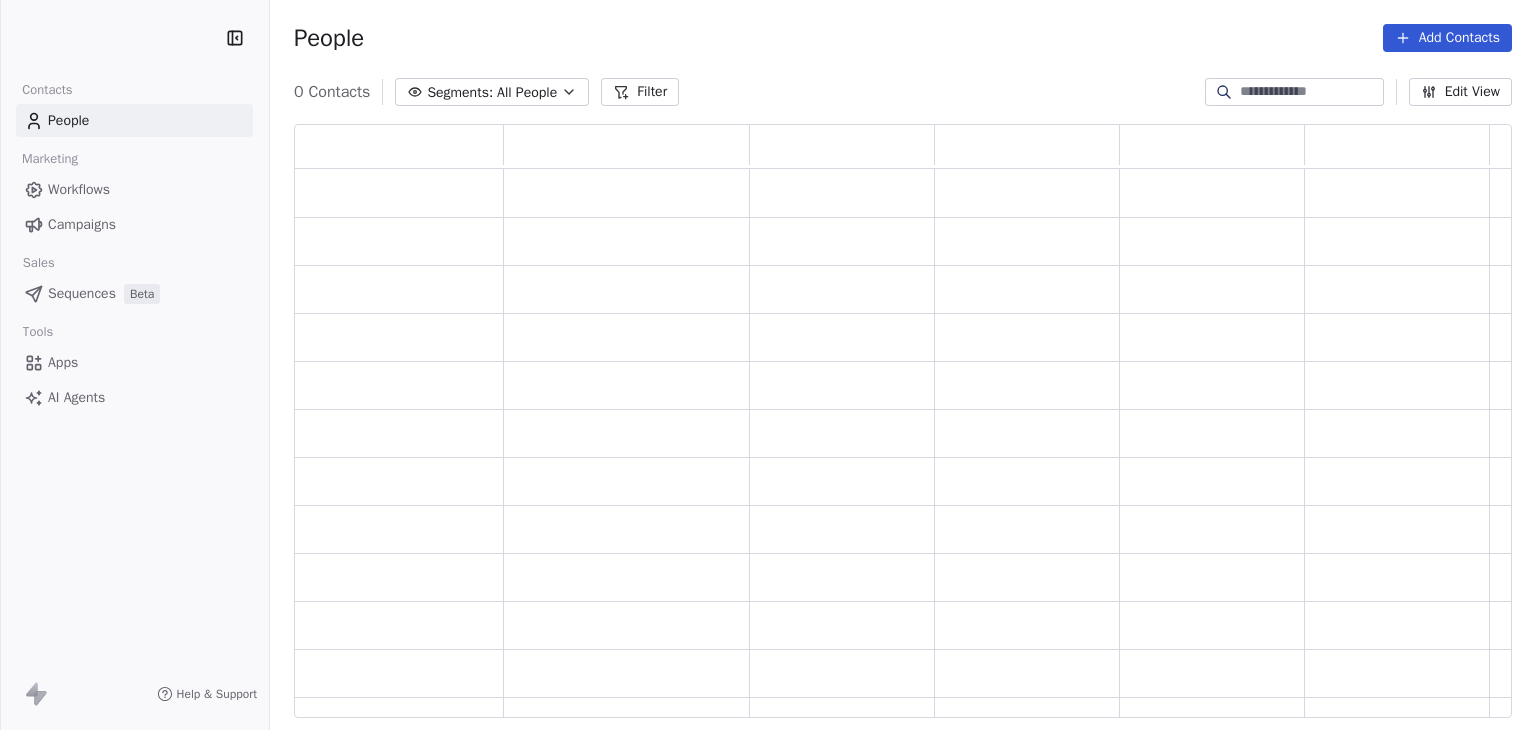 scroll, scrollTop: 0, scrollLeft: 0, axis: both 